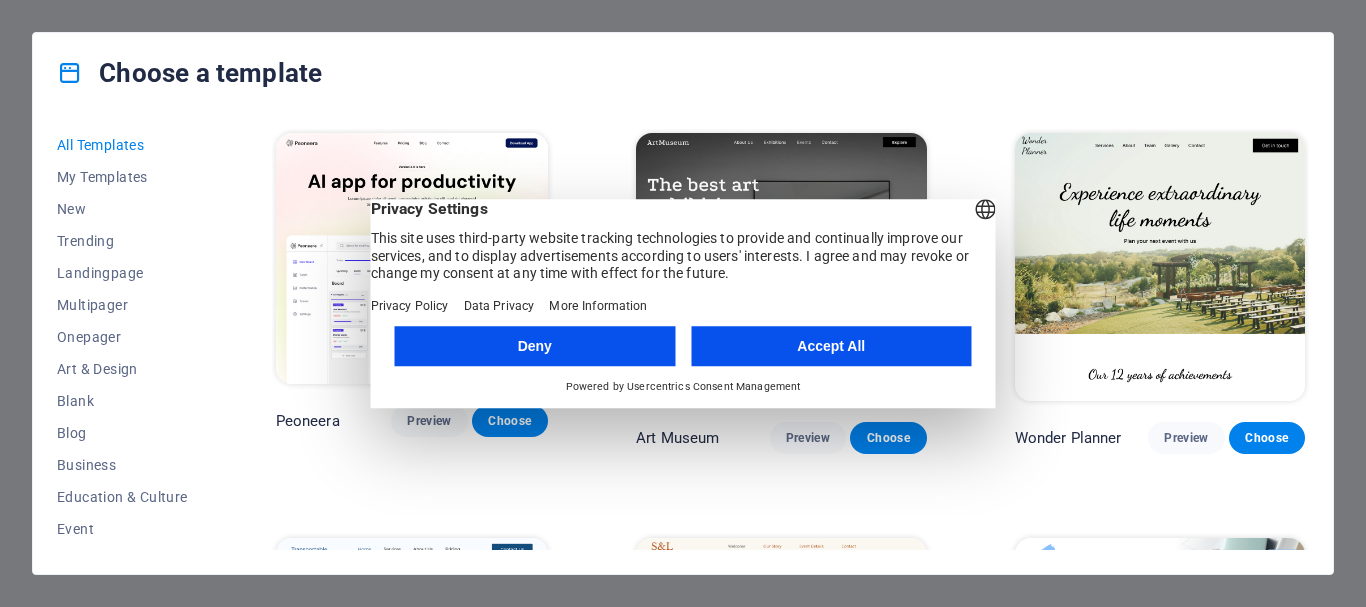 scroll, scrollTop: 0, scrollLeft: 0, axis: both 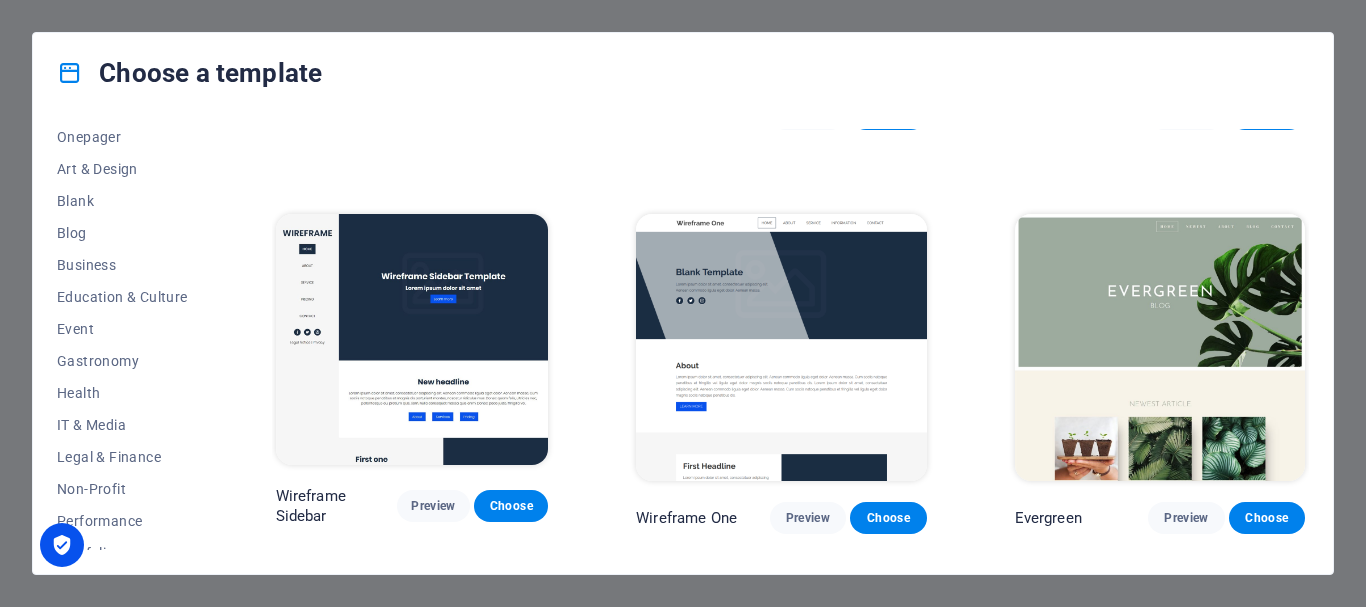 click on "Choose a template All Templates My Templates New Trending Landingpage Multipager Onepager Art & Design Blank Blog Business Education & Culture Event Gastronomy Health IT & Media Legal & Finance Non-Profit Performance Portfolio Services Sports & Beauty Trades Travel Wireframe Peoneera Preview Choose Art Museum Preview Choose Wonder Planner Preview Choose Transportable Preview Choose S&L Preview Choose WePaint Preview Choose Eco-Con Preview Choose MeetUp Preview Choose Help & Care Preview Choose Podcaster Preview Choose Academix Preview Choose BIG Barber Shop Preview Choose Health & Food Preview Choose UrbanNest Interiors Preview Choose Green Change Preview Choose The Beauty Temple Preview Choose WeTrain Preview Choose Cleaner Preview Choose Johanna James Preview Choose Delicioso Preview Choose Dream Garden Preview Choose LumeDeAqua Preview Choose Pets Care Preview Choose SafeSpace Preview Choose Midnight Rain Bar Preview Choose Drive Preview Choose Estator Preview Choose Health Group Preview Choose Preview One" at bounding box center [683, 303] 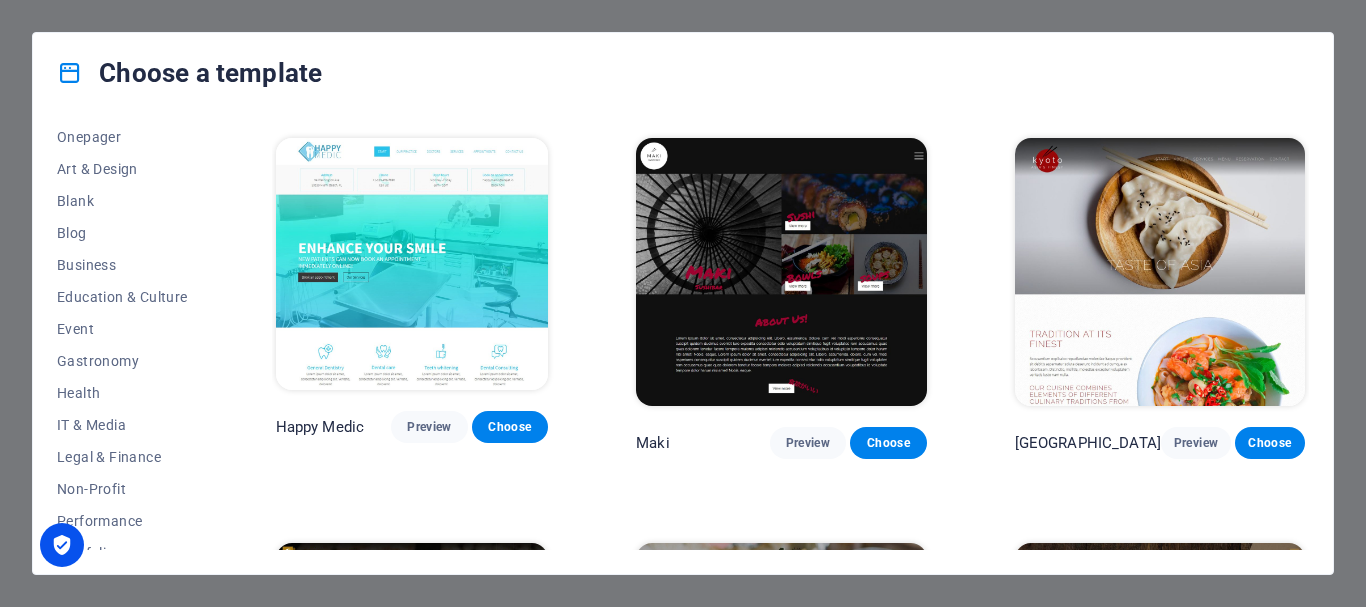 scroll, scrollTop: 8800, scrollLeft: 0, axis: vertical 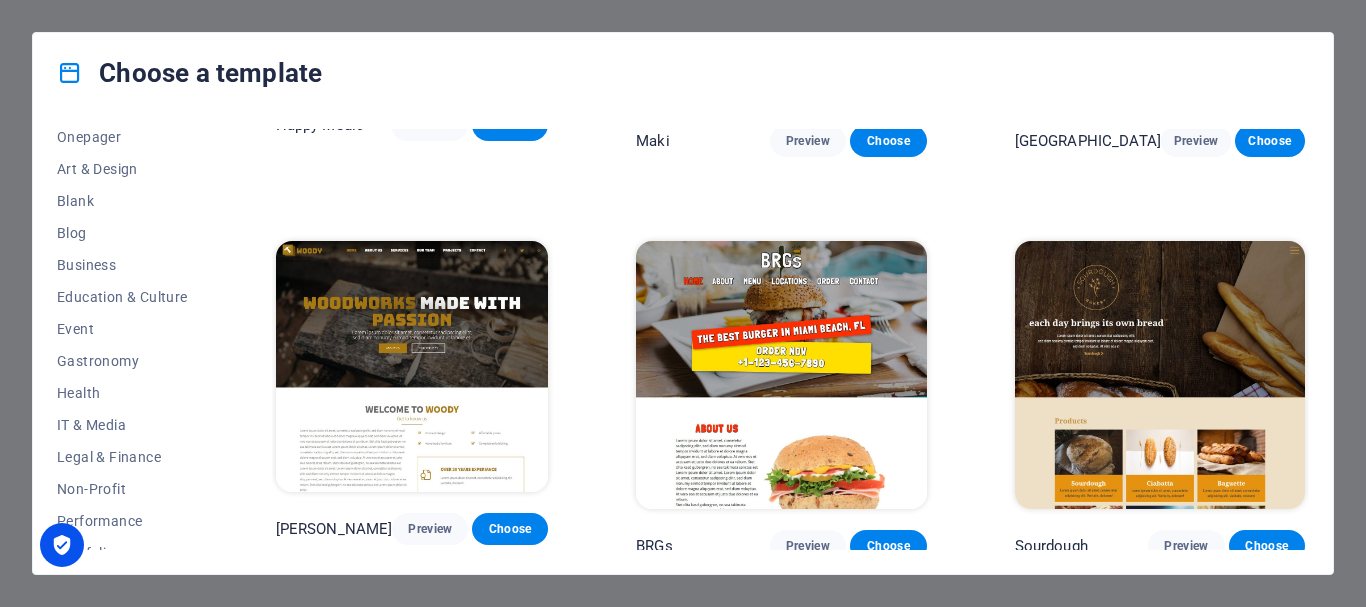 click on "Choose a template All Templates My Templates New Trending Landingpage Multipager Onepager Art & Design Blank Blog Business Education & Culture Event Gastronomy Health IT & Media Legal & Finance Non-Profit Performance Portfolio Services Sports & Beauty Trades Travel Wireframe Peoneera Preview Choose Art Museum Preview Choose Wonder Planner Preview Choose Transportable Preview Choose S&L Preview Choose WePaint Preview Choose Eco-Con Preview Choose MeetUp Preview Choose Help & Care Preview Choose Podcaster Preview Choose Academix Preview Choose BIG Barber Shop Preview Choose Health & Food Preview Choose UrbanNest Interiors Preview Choose Green Change Preview Choose The Beauty Temple Preview Choose WeTrain Preview Choose Cleaner Preview Choose Johanna James Preview Choose Delicioso Preview Choose Dream Garden Preview Choose LumeDeAqua Preview Choose Pets Care Preview Choose SafeSpace Preview Choose Midnight Rain Bar Preview Choose Drive Preview Choose Estator Preview Choose Health Group Preview Choose Preview One" at bounding box center [683, 303] 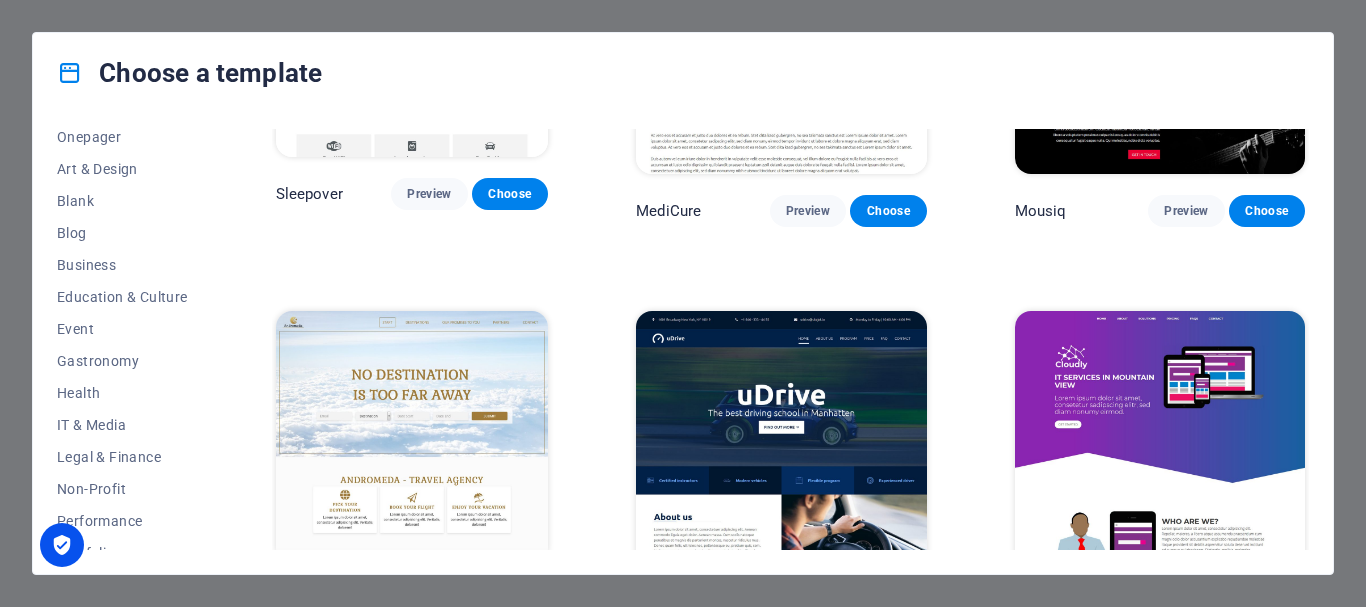 scroll, scrollTop: 13000, scrollLeft: 0, axis: vertical 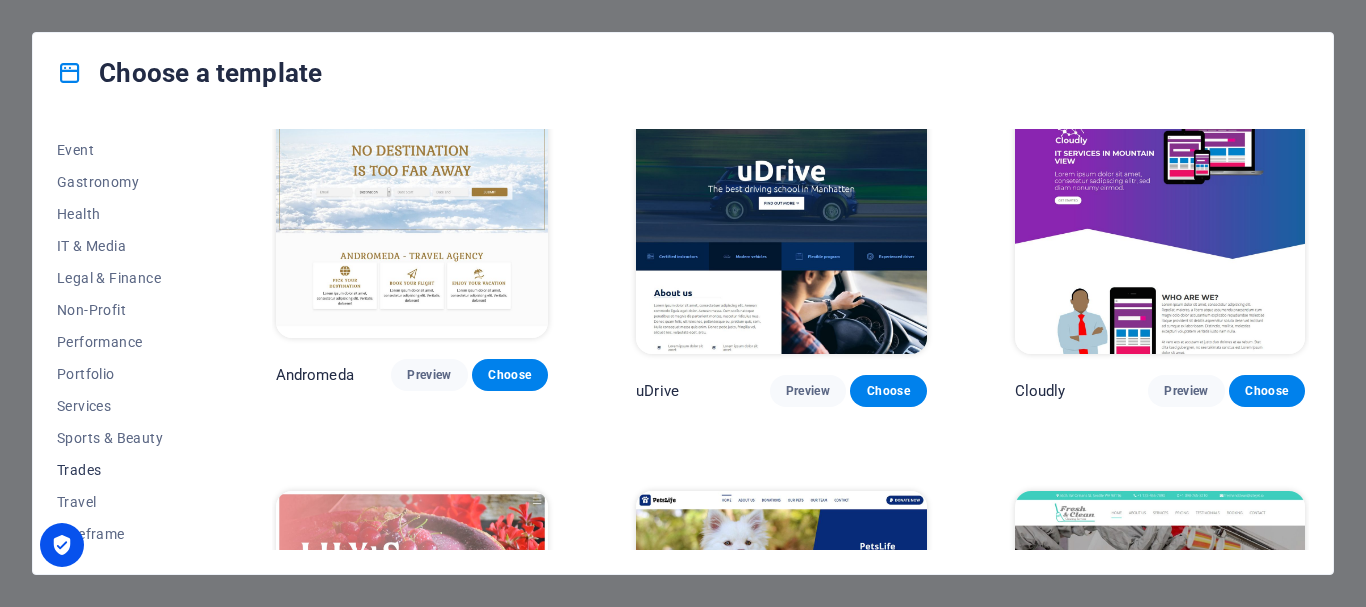 click on "Trades" at bounding box center (122, 470) 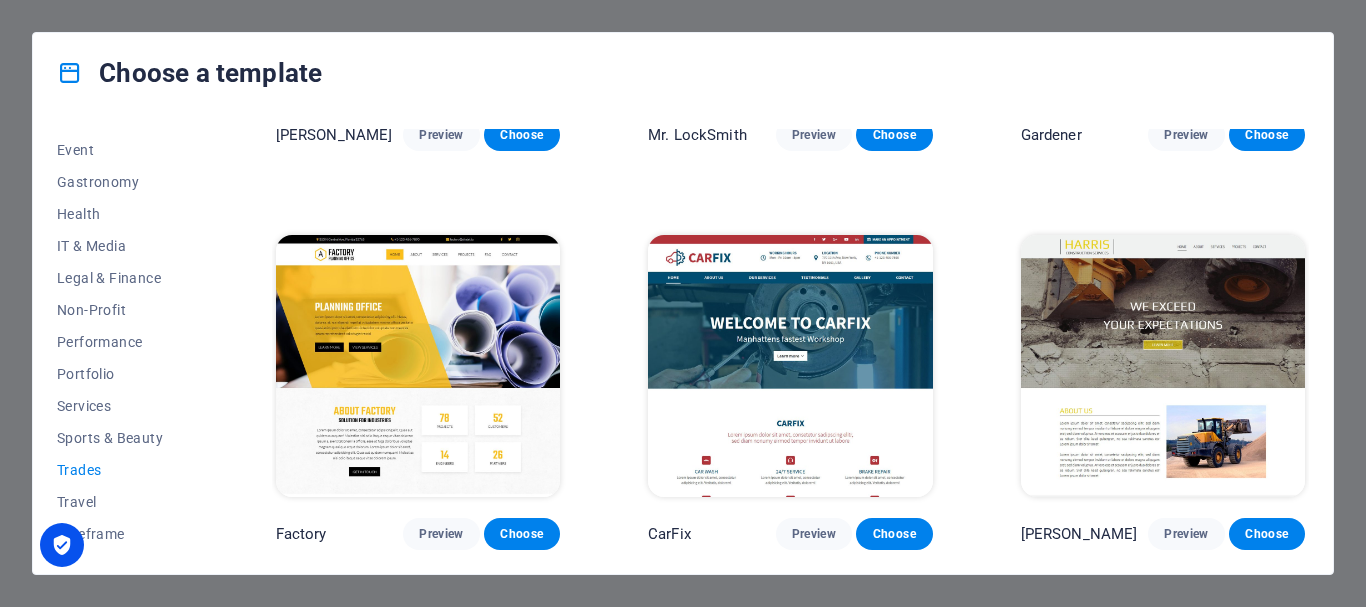 scroll, scrollTop: 689, scrollLeft: 0, axis: vertical 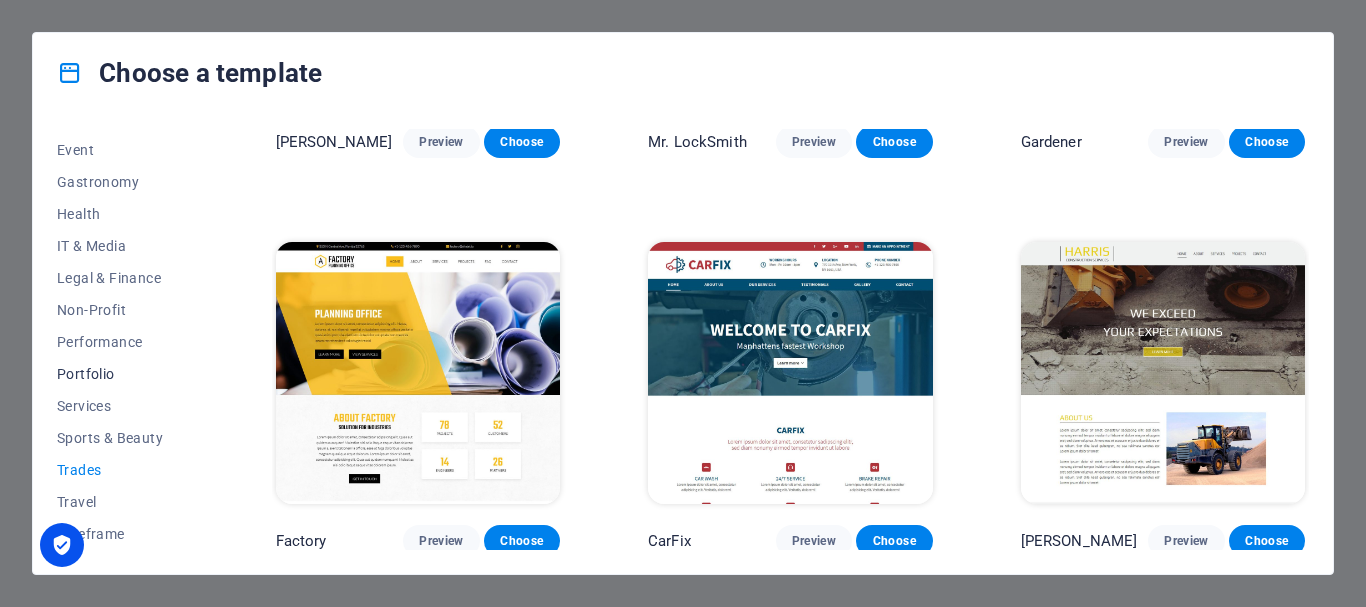 click on "Portfolio" at bounding box center [122, 374] 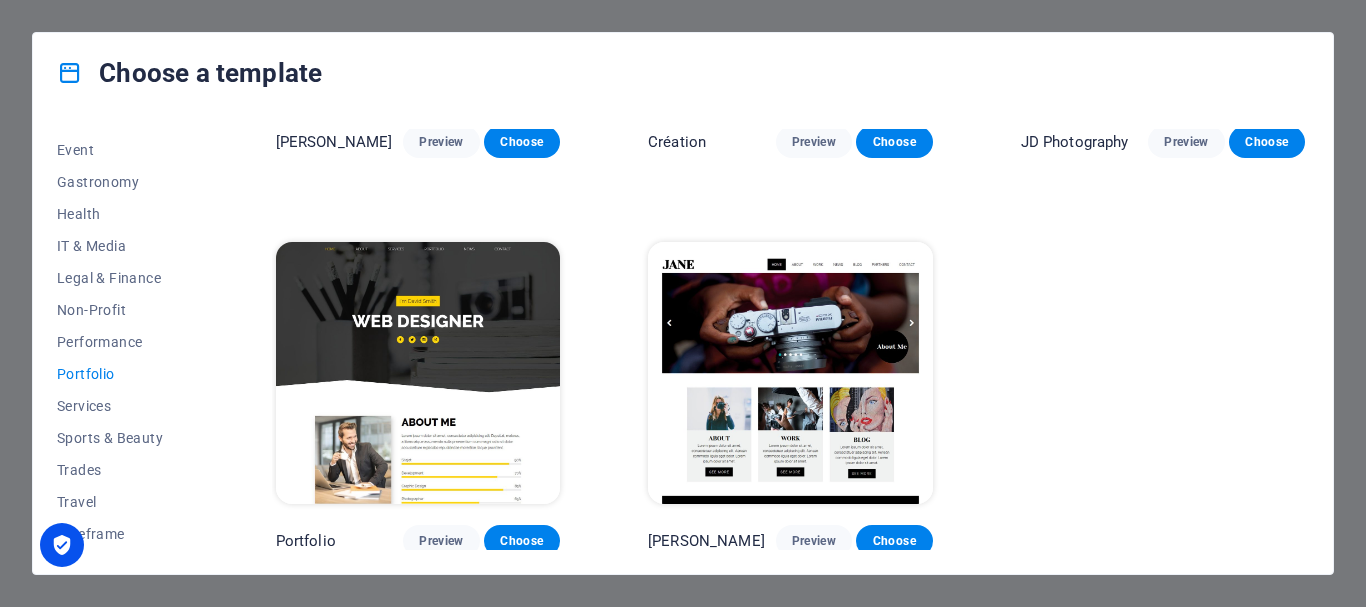 scroll, scrollTop: 0, scrollLeft: 0, axis: both 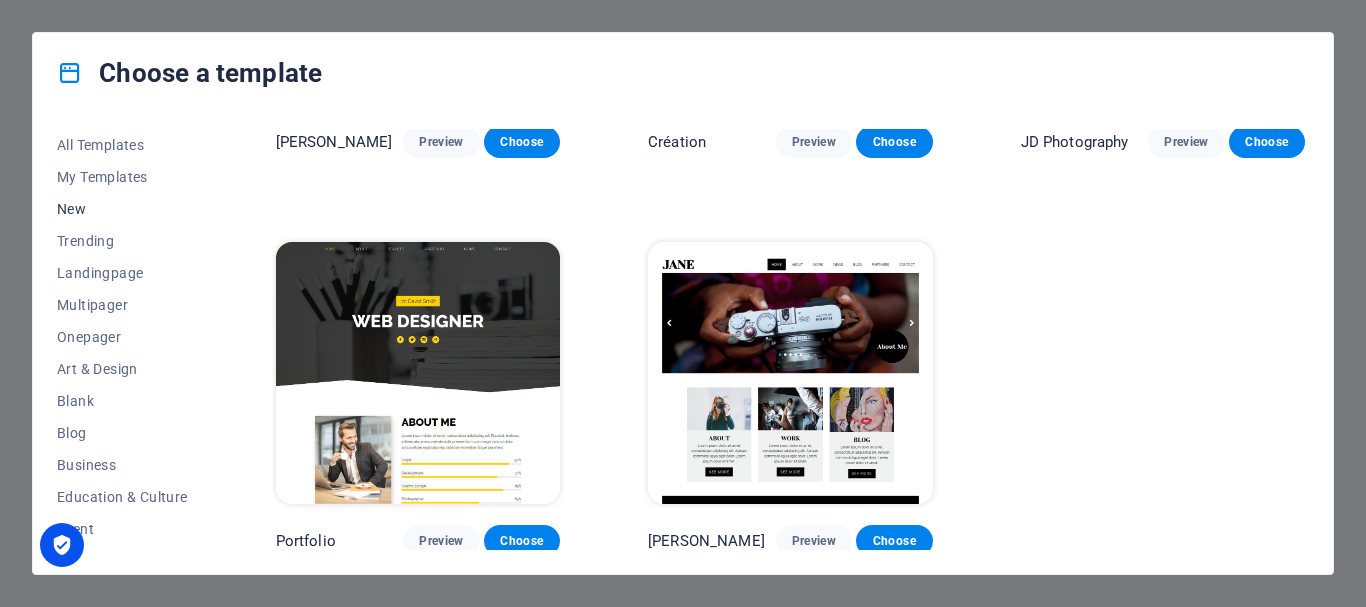 click on "New" at bounding box center [122, 209] 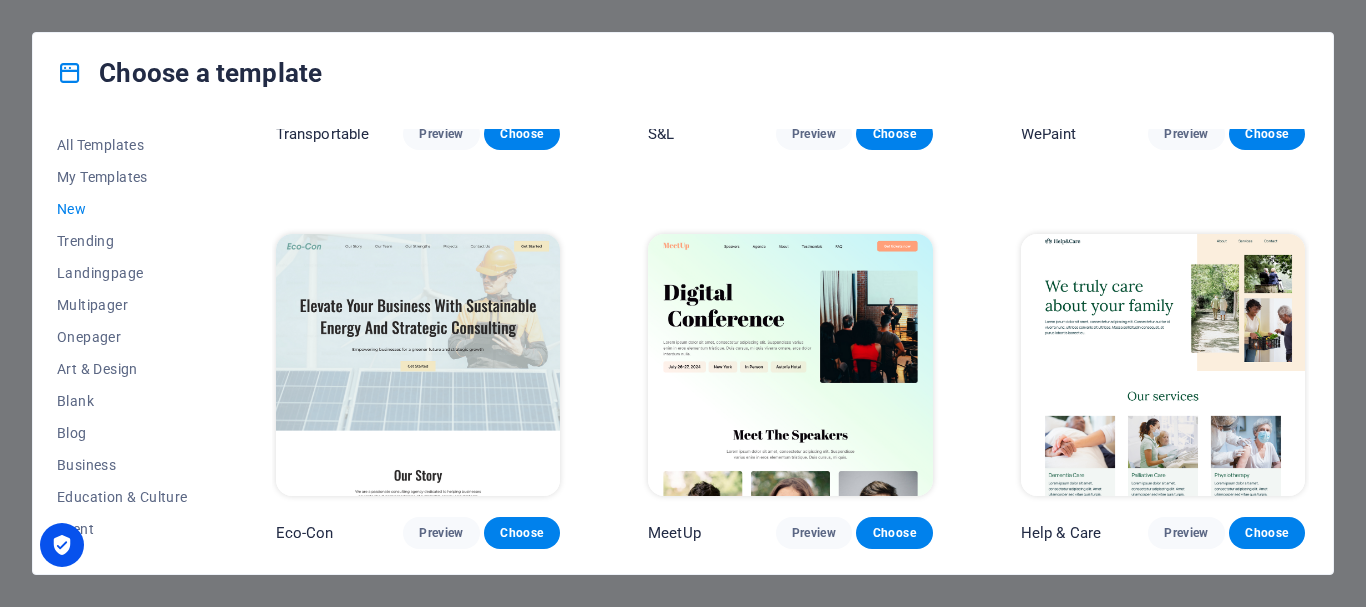 scroll, scrollTop: 1896, scrollLeft: 0, axis: vertical 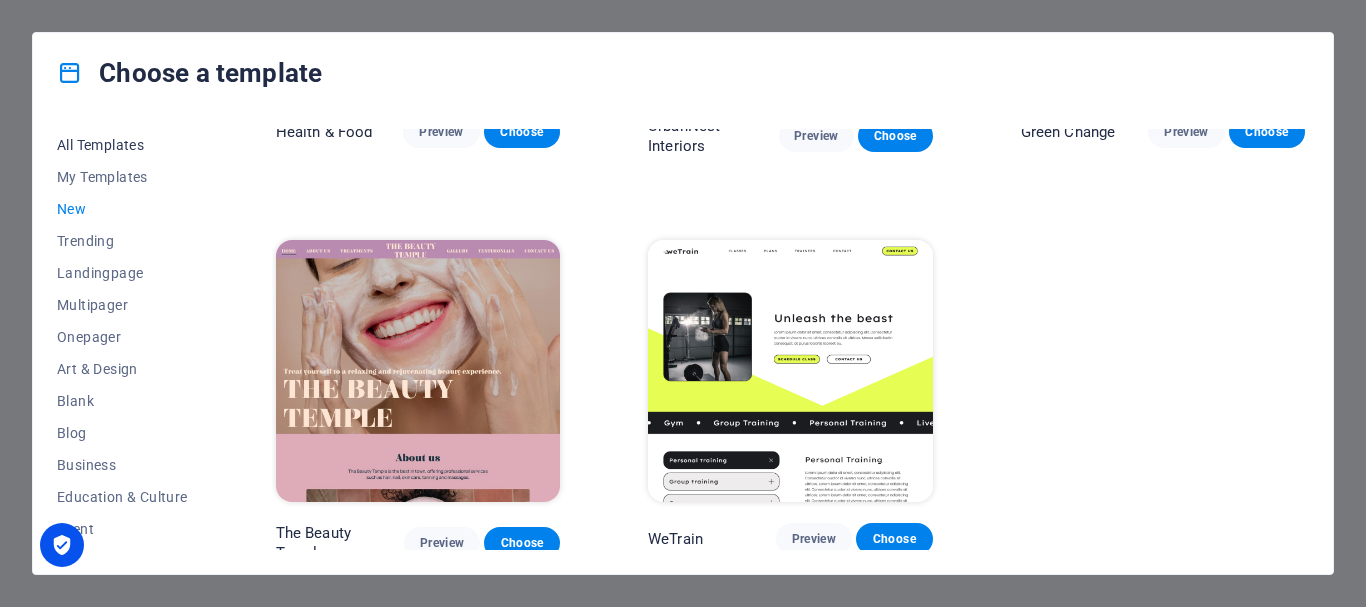 click on "All Templates" at bounding box center (122, 145) 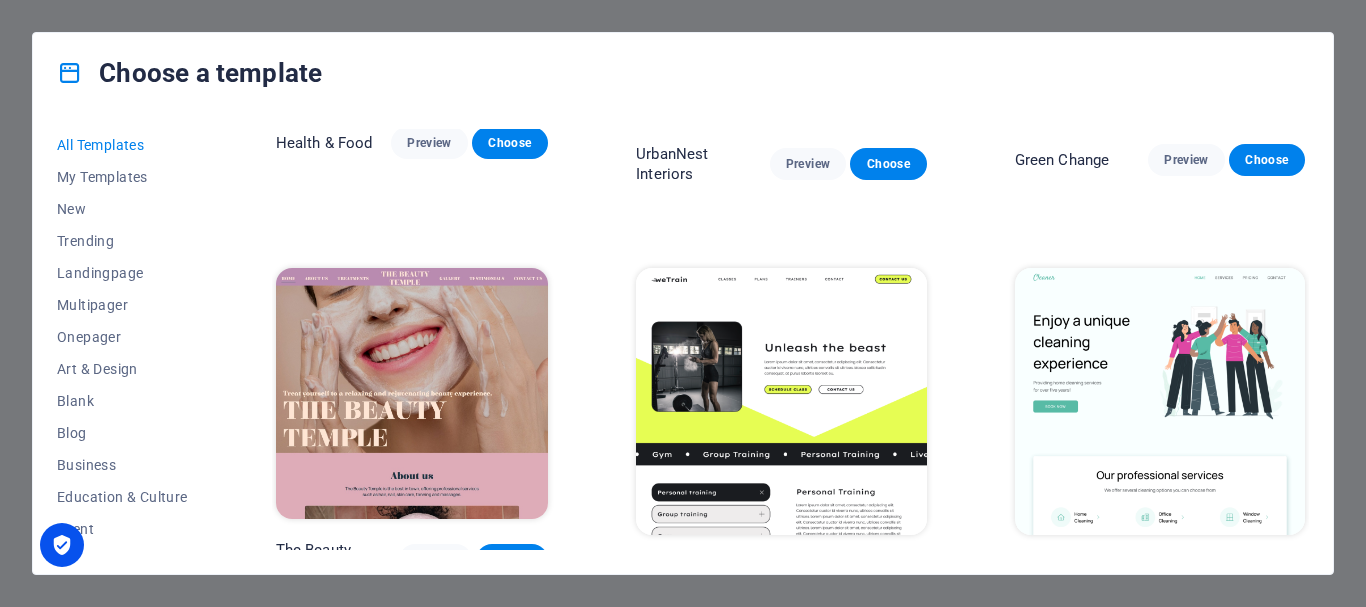 scroll, scrollTop: 13000, scrollLeft: 0, axis: vertical 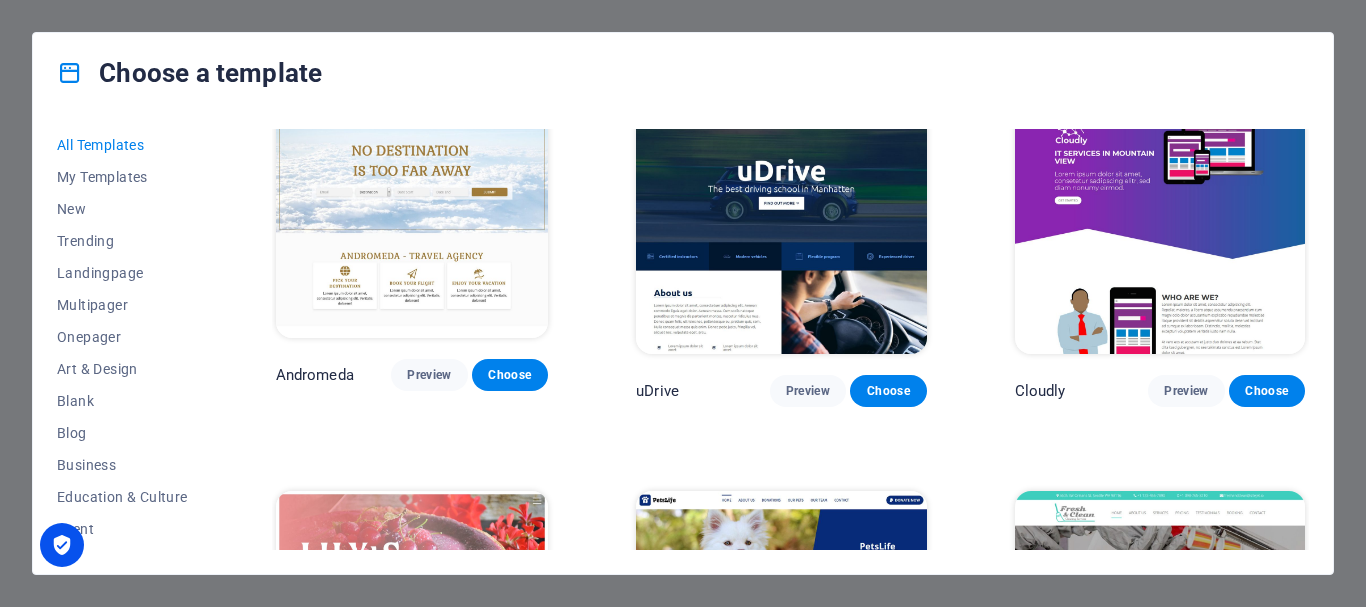 click on "Choose a template All Templates My Templates New Trending Landingpage Multipager Onepager Art & Design Blank Blog Business Education & Culture Event Gastronomy Health IT & Media Legal & Finance Non-Profit Performance Portfolio Services Sports & Beauty Trades Travel Wireframe Peoneera Preview Choose Art Museum Preview Choose Wonder Planner Preview Choose Transportable Preview Choose S&L Preview Choose WePaint Preview Choose Eco-Con Preview Choose MeetUp Preview Choose Help & Care Preview Choose Podcaster Preview Choose Academix Preview Choose BIG Barber Shop Preview Choose Health & Food Preview Choose UrbanNest Interiors Preview Choose Green Change Preview Choose The Beauty Temple Preview Choose WeTrain Preview Choose Cleaner Preview Choose Johanna James Preview Choose Delicioso Preview Choose Dream Garden Preview Choose LumeDeAqua Preview Choose Pets Care Preview Choose SafeSpace Preview Choose Midnight Rain Bar Preview Choose Drive Preview Choose Estator Preview Choose Health Group Preview Choose Preview One" at bounding box center [683, 303] 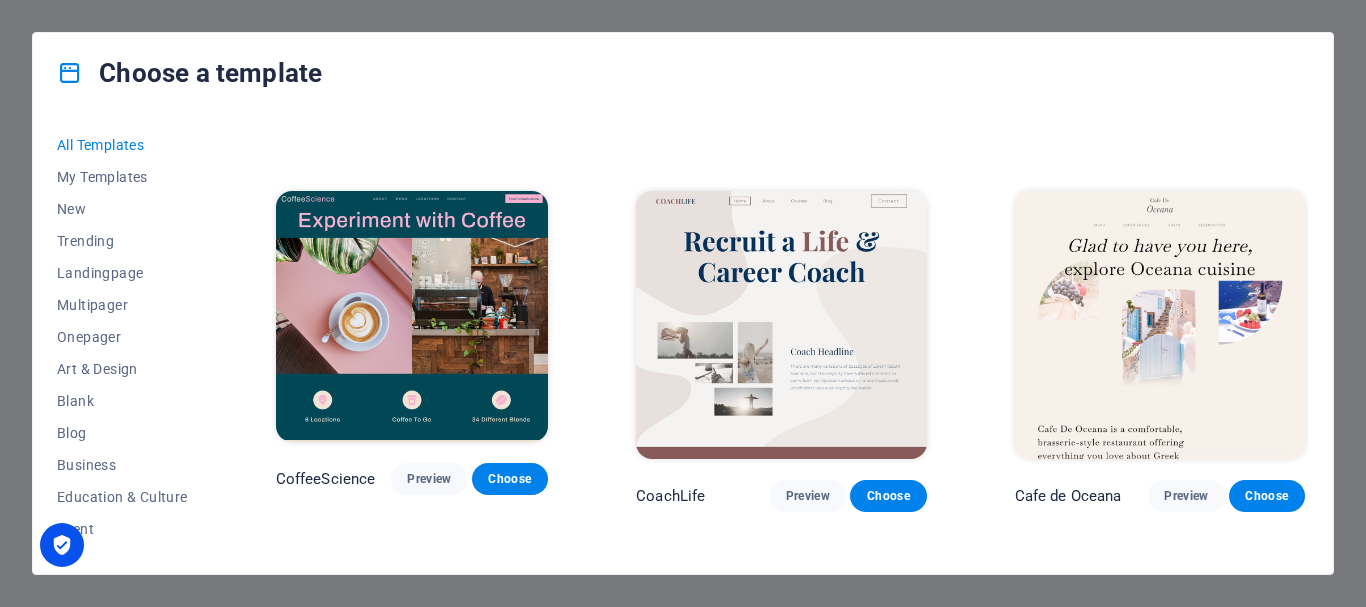click on "Choose a template" at bounding box center (189, 73) 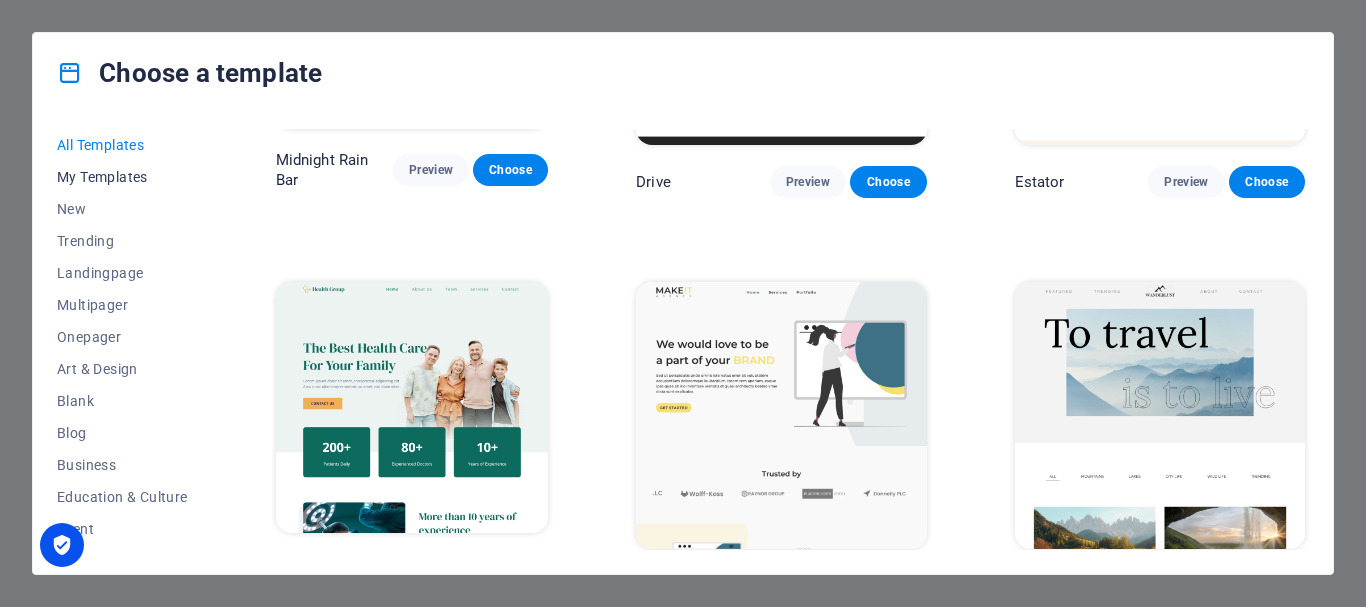 click on "My Templates" at bounding box center [122, 177] 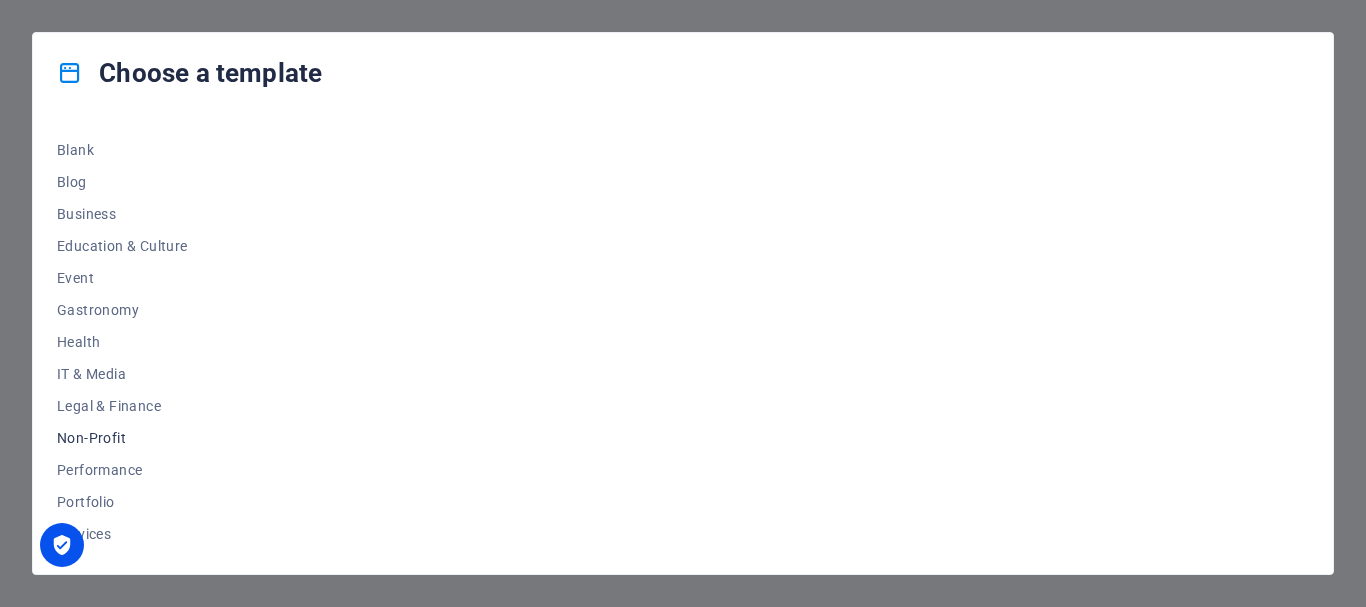 scroll, scrollTop: 379, scrollLeft: 0, axis: vertical 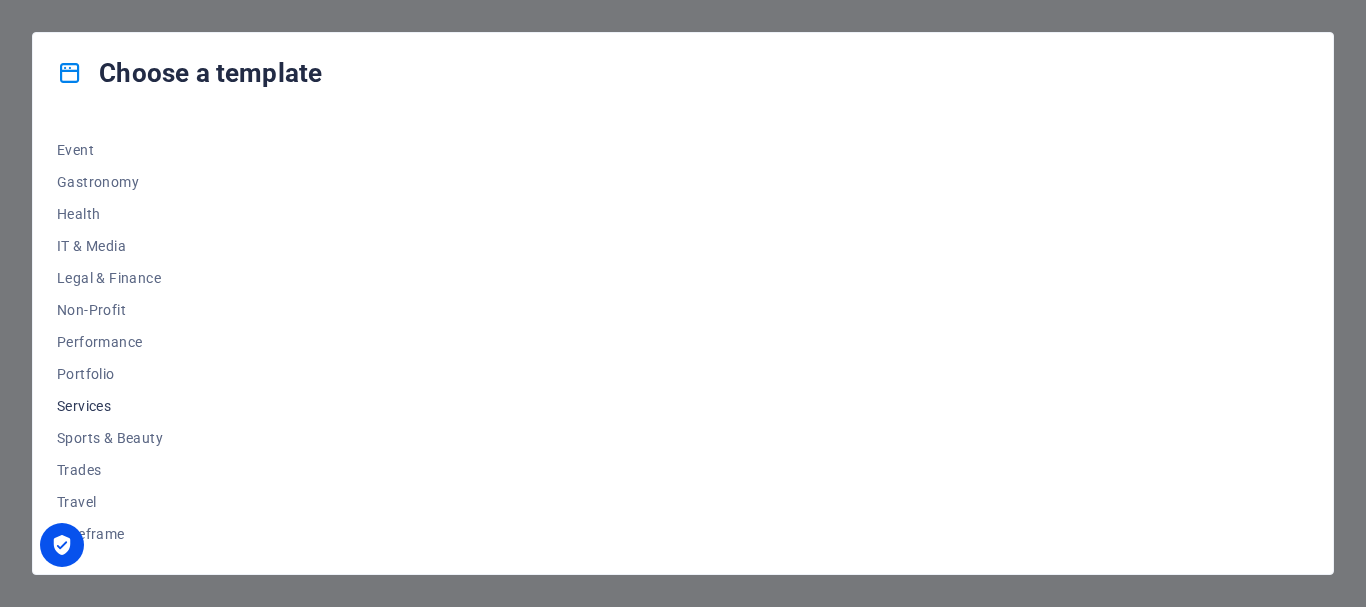 click on "Services" at bounding box center (122, 406) 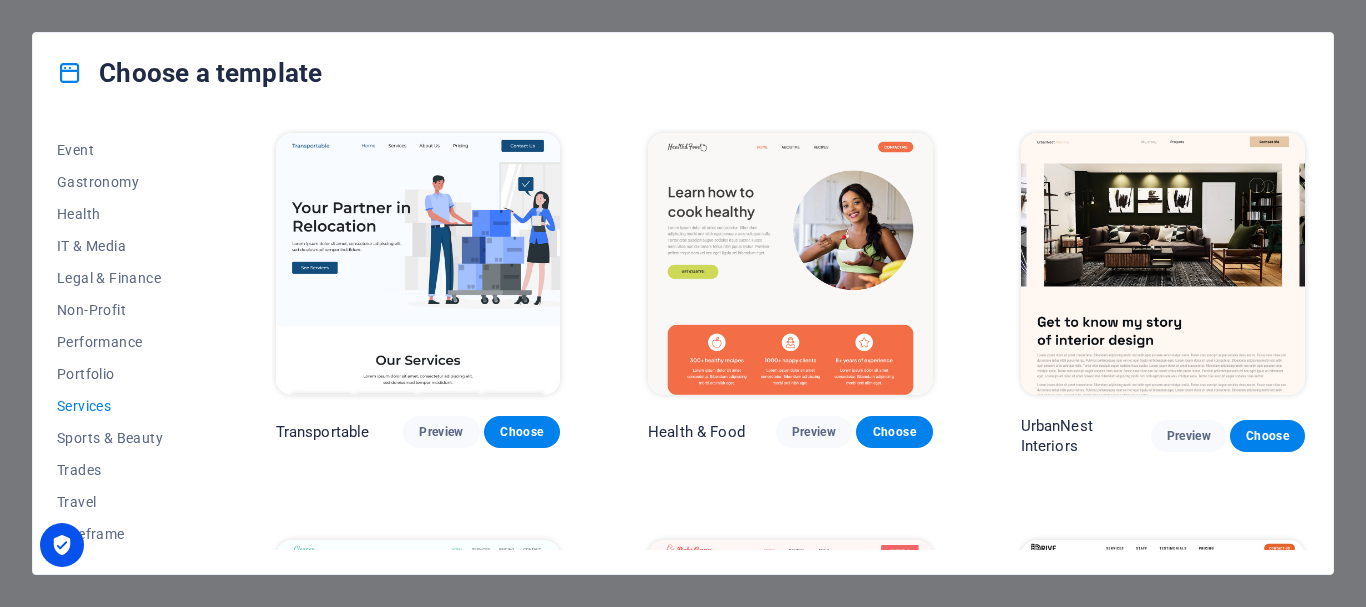 click on "Choose a template All Templates My Templates New Trending Landingpage Multipager Onepager Art & Design Blank Blog Business Education & Culture Event Gastronomy Health IT & Media Legal & Finance Non-Profit Performance Portfolio Services Sports & Beauty Trades Travel Wireframe Transportable Preview Choose Health & Food Preview Choose UrbanNest Interiors Preview Choose Cleaner Preview Choose Pets Care Preview Choose Drive Preview Choose Estator Preview Choose CoachLife Preview Choose Priodas Preview Choose CleanCar Preview Choose Protector Preview Choose Morris Real Estate Preview Choose Alerta Preview Choose Funus Preview Choose Fresh&Clean Preview Choose Opus Preview Choose Transaway Preview Choose Vita Preview Choose Residence Preview Choose" at bounding box center (683, 303) 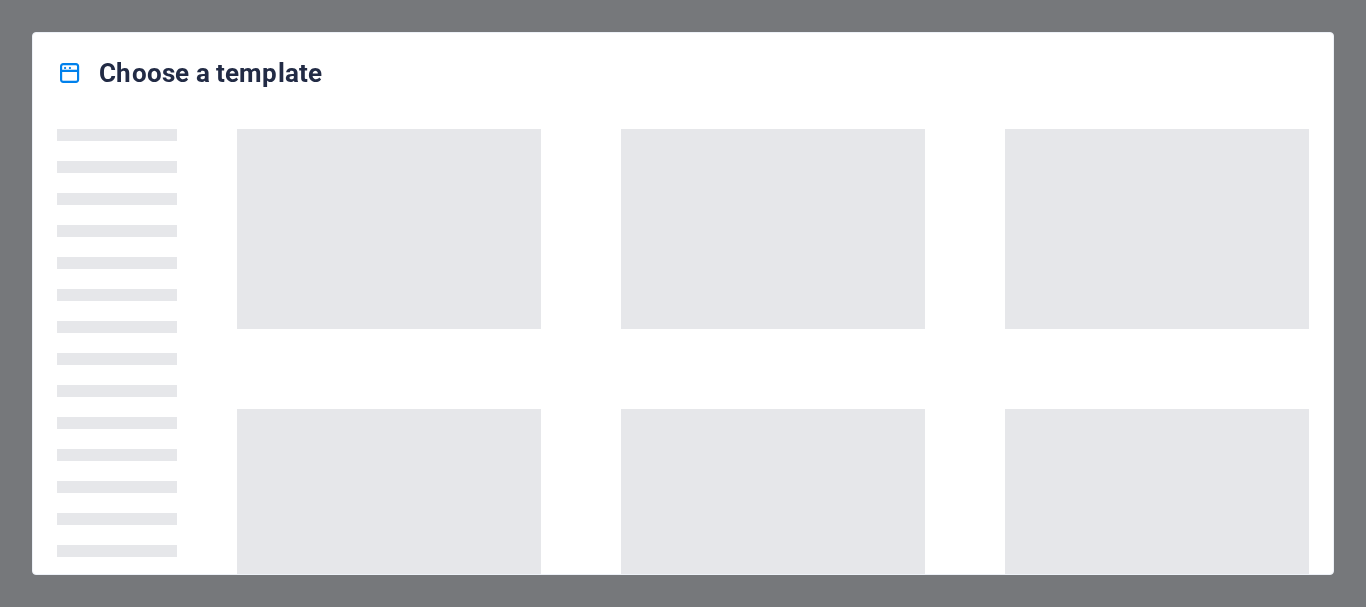 scroll, scrollTop: 0, scrollLeft: 0, axis: both 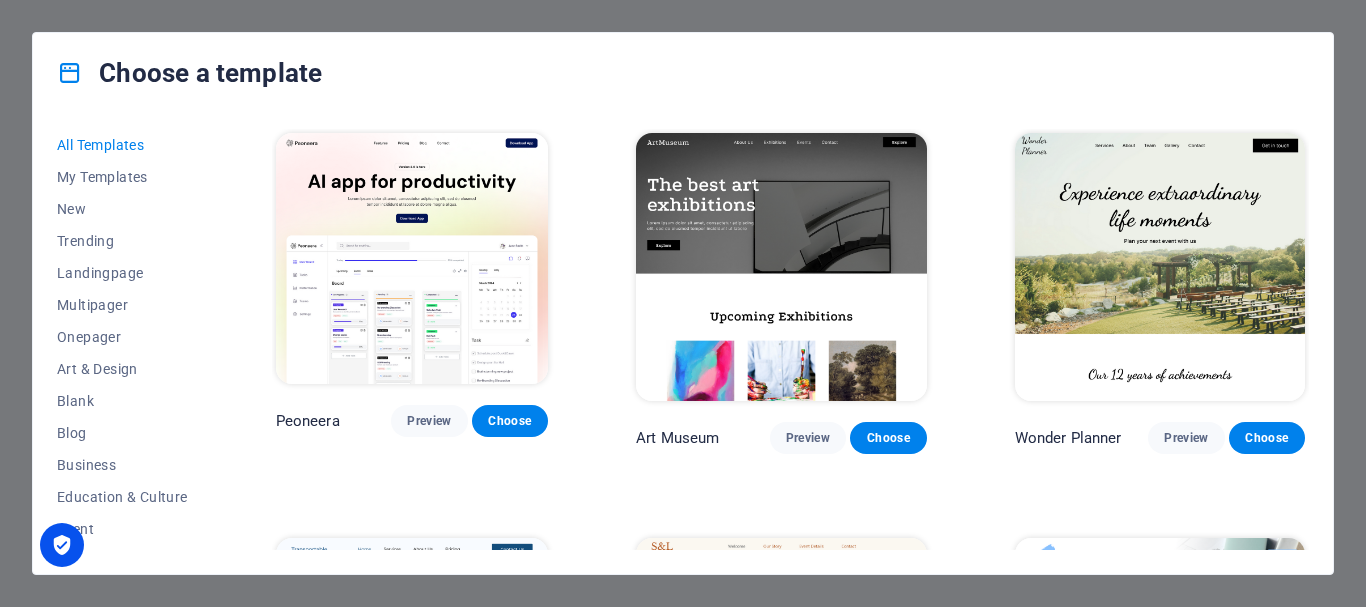 click on "Choose a template All Templates My Templates New Trending Landingpage Multipager Onepager Art & Design Blank Blog Business Education & Culture Event Gastronomy Health IT & Media Legal & Finance Non-Profit Performance Portfolio Services Sports & Beauty Trades Travel Wireframe Peoneera Preview Choose Art Museum Preview Choose Wonder Planner Preview Choose Transportable Preview Choose S&L Preview Choose WePaint Preview Choose Eco-Con Preview Choose MeetUp Preview Choose Help & Care Preview Choose Podcaster Preview Choose Academix Preview Choose BIG Barber Shop Preview Choose Health & Food Preview Choose UrbanNest Interiors Preview Choose Green Change Preview Choose The Beauty Temple Preview Choose WeTrain Preview Choose Cleaner Preview Choose Johanna James Preview Choose Delicioso Preview Choose Dream Garden Preview Choose LumeDeAqua Preview Choose Pets Care Preview Choose SafeSpace Preview Choose Midnight Rain Bar Preview Choose Drive Preview Choose Estator Preview Choose Health Group Preview Choose Preview One" at bounding box center [683, 303] 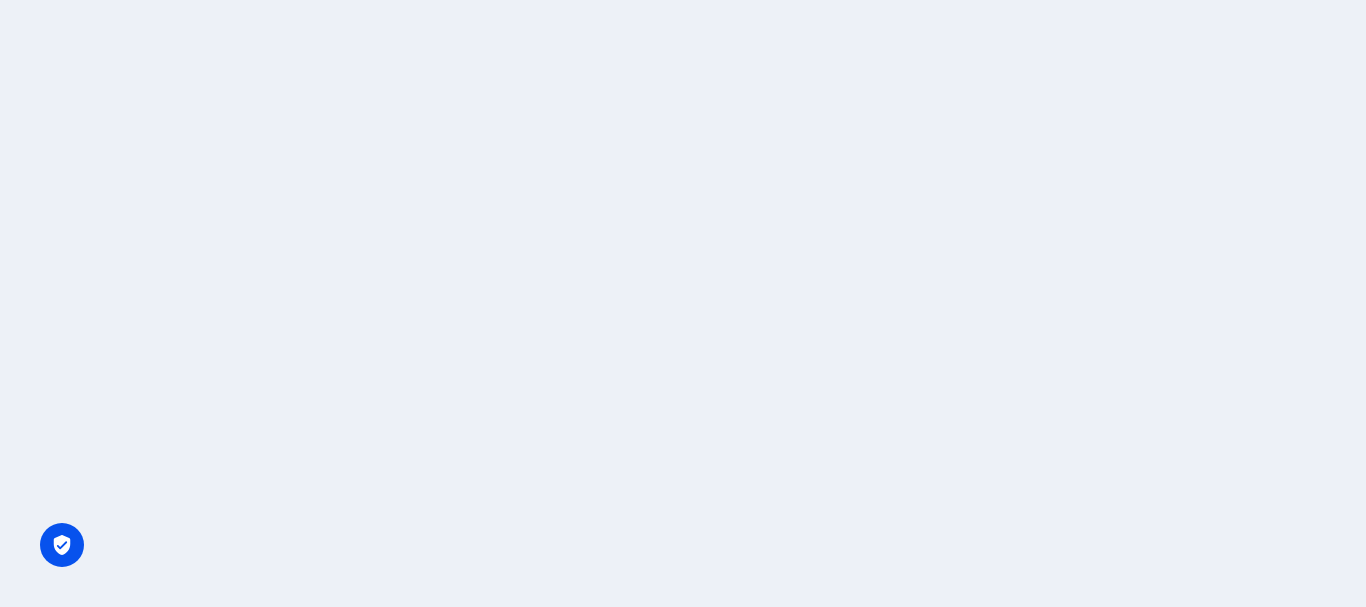 scroll, scrollTop: 0, scrollLeft: 0, axis: both 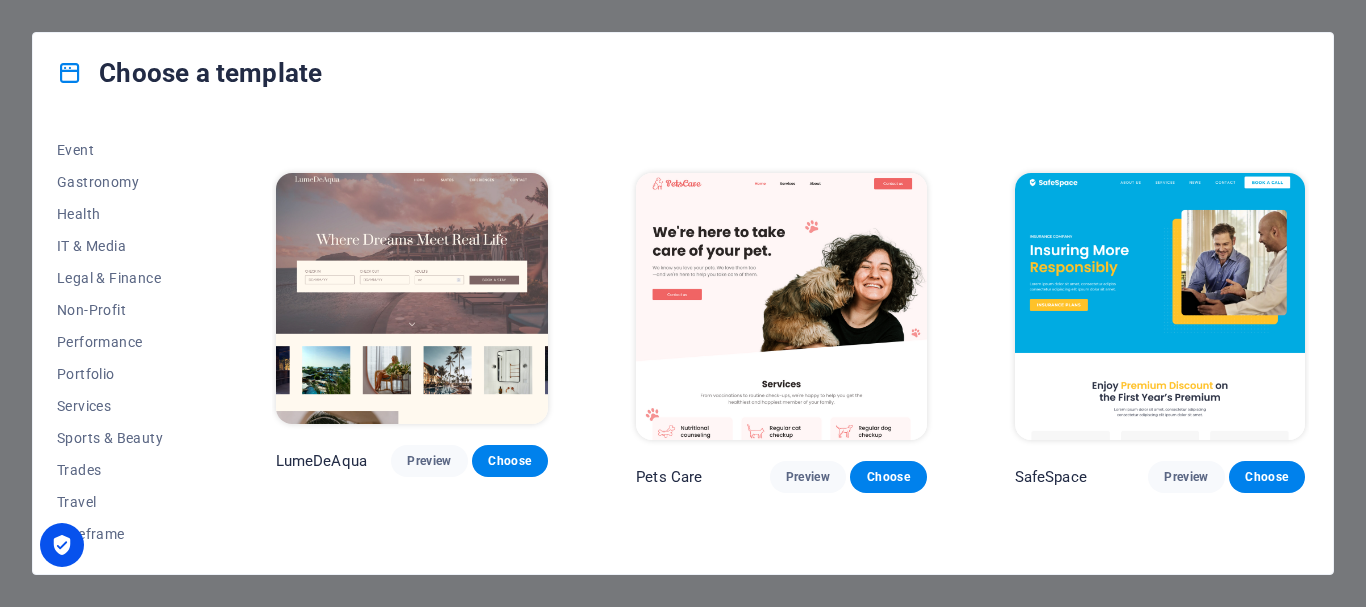 click at bounding box center (781, 307) 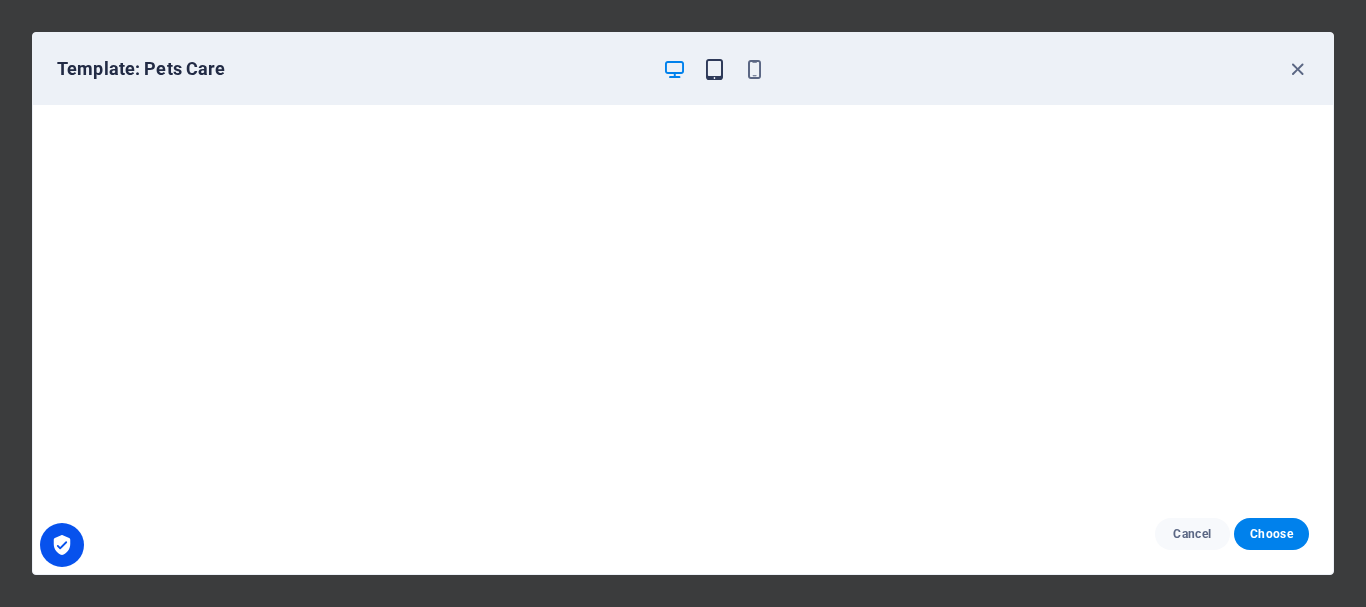 click at bounding box center (714, 69) 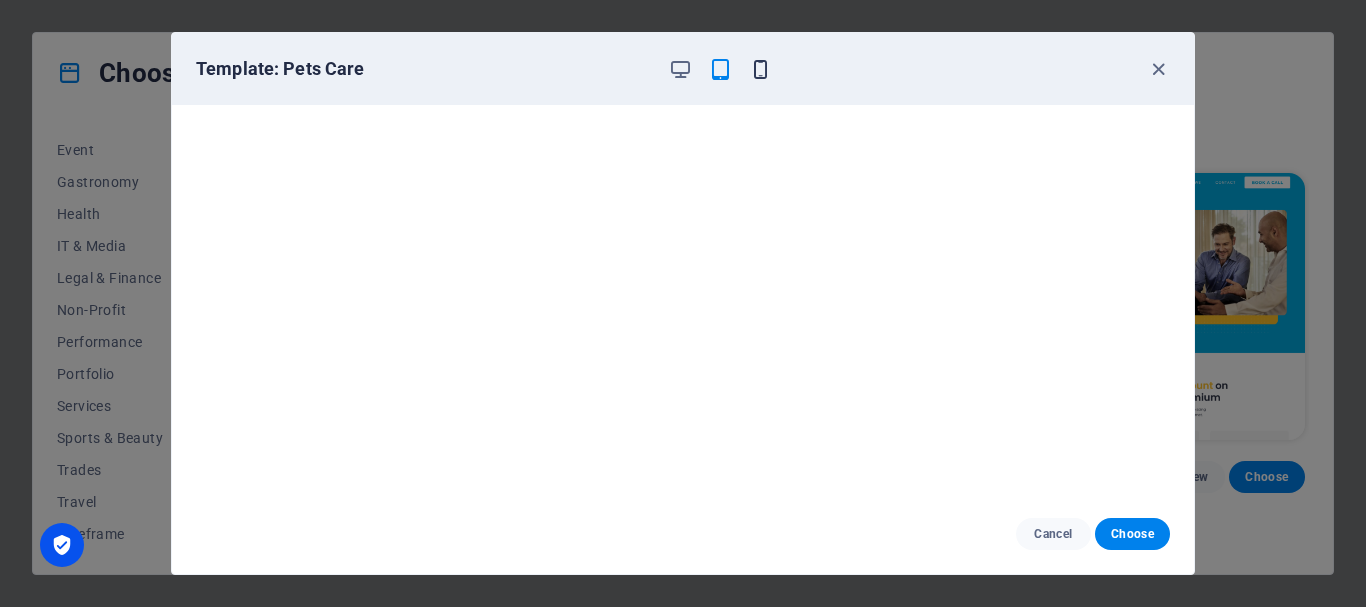 click at bounding box center [760, 69] 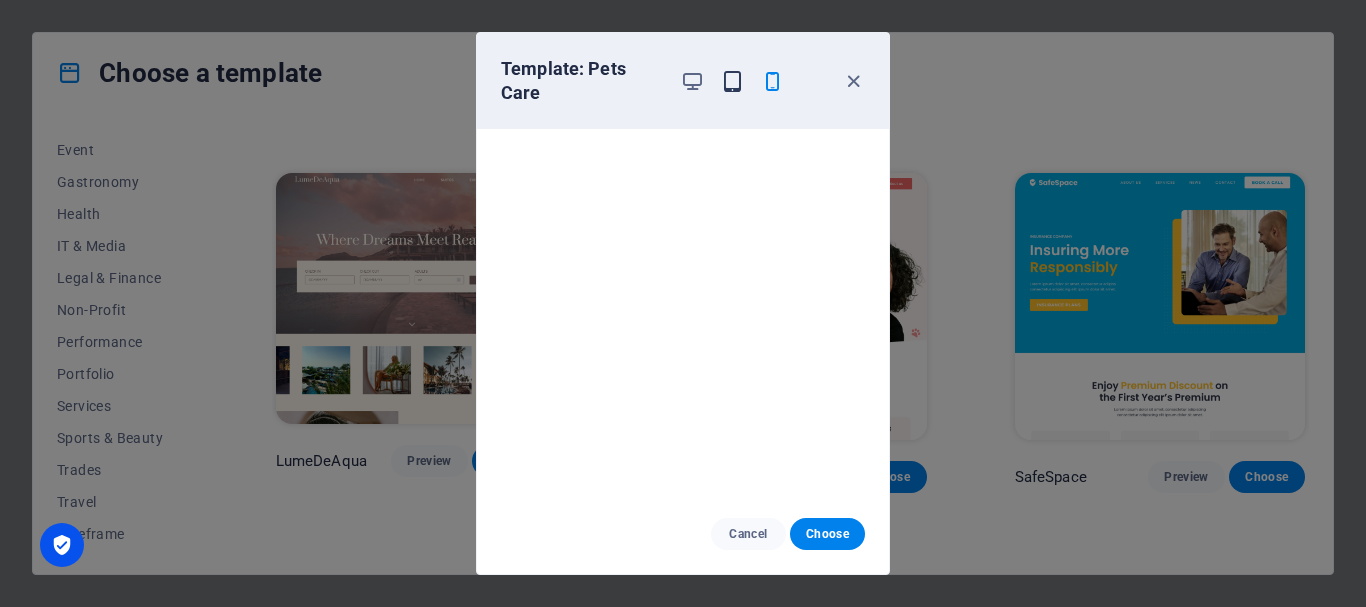 click at bounding box center [732, 81] 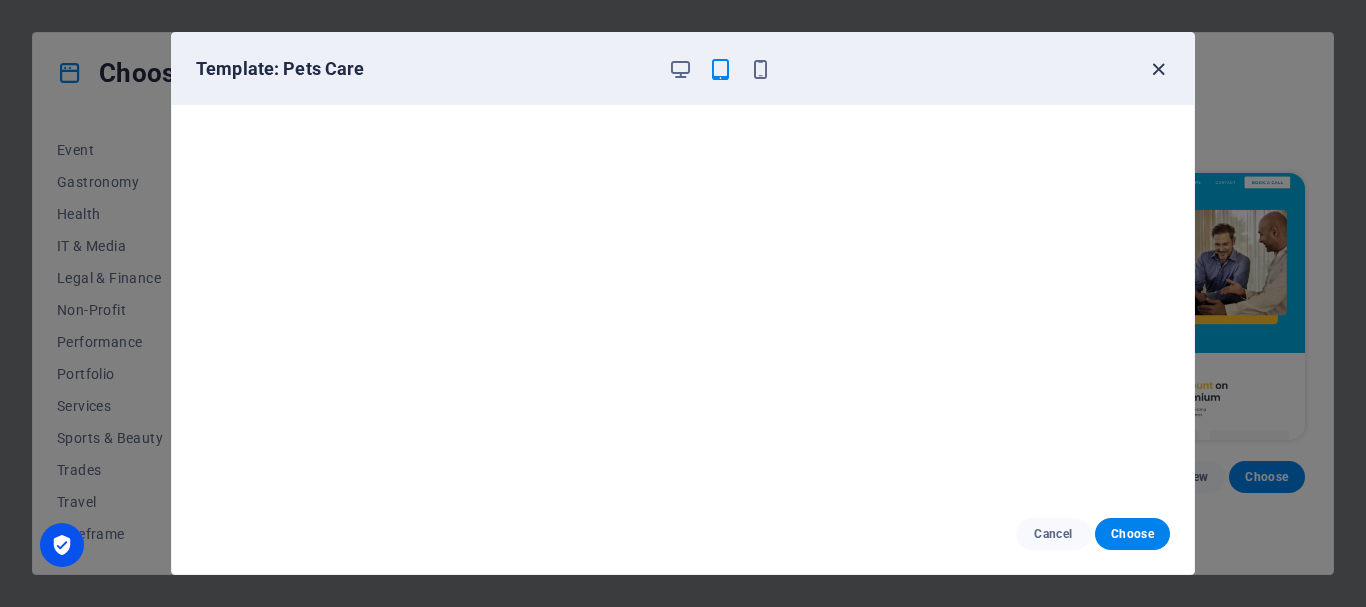 click at bounding box center (1158, 69) 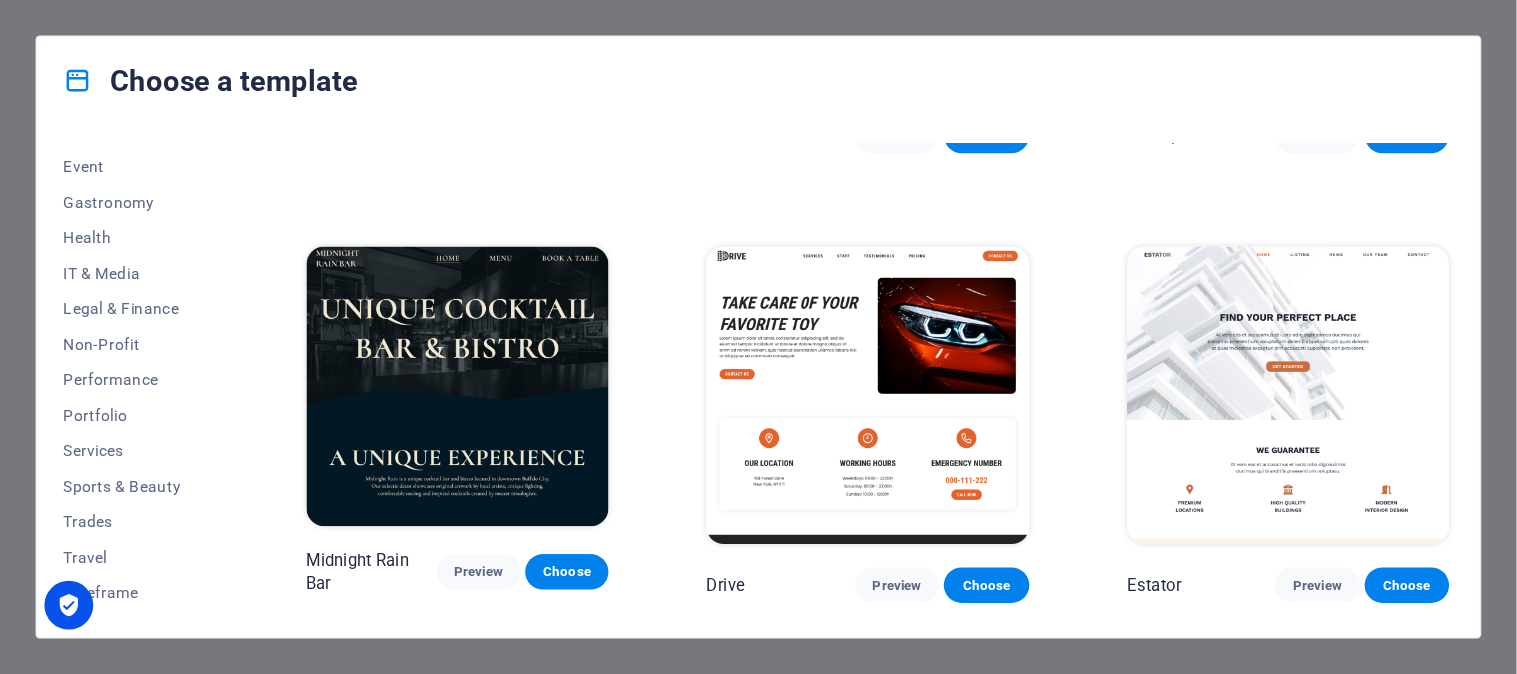 scroll, scrollTop: 3200, scrollLeft: 0, axis: vertical 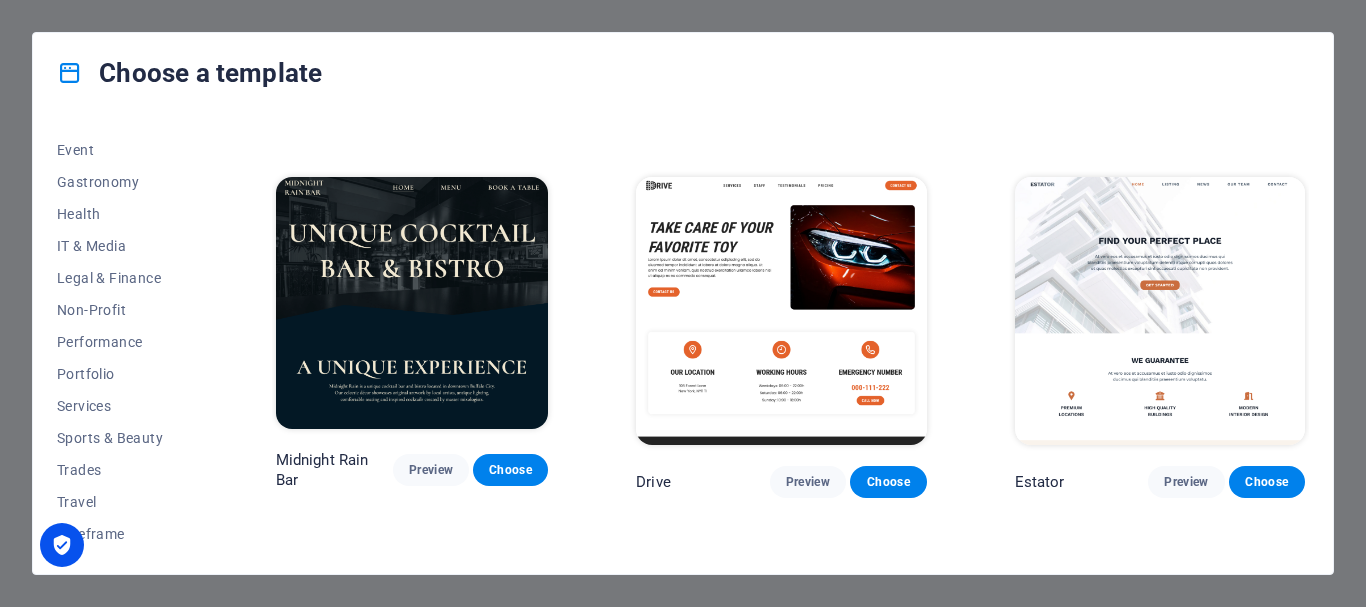 click at bounding box center [781, 311] 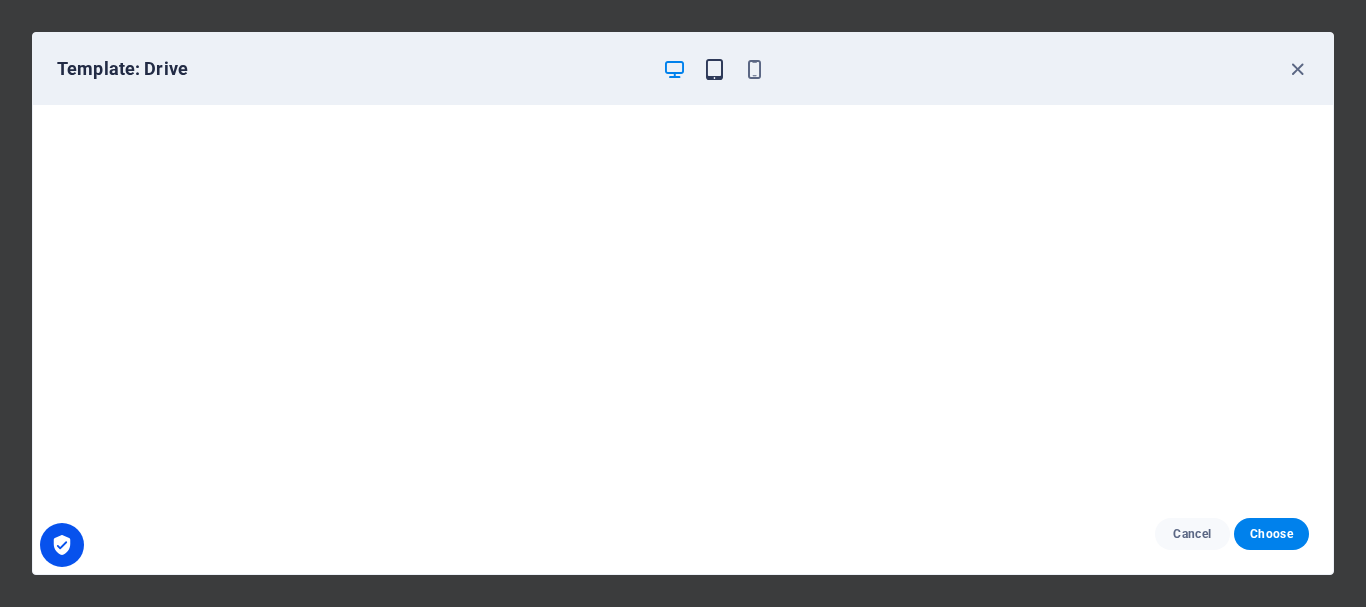 click at bounding box center (714, 69) 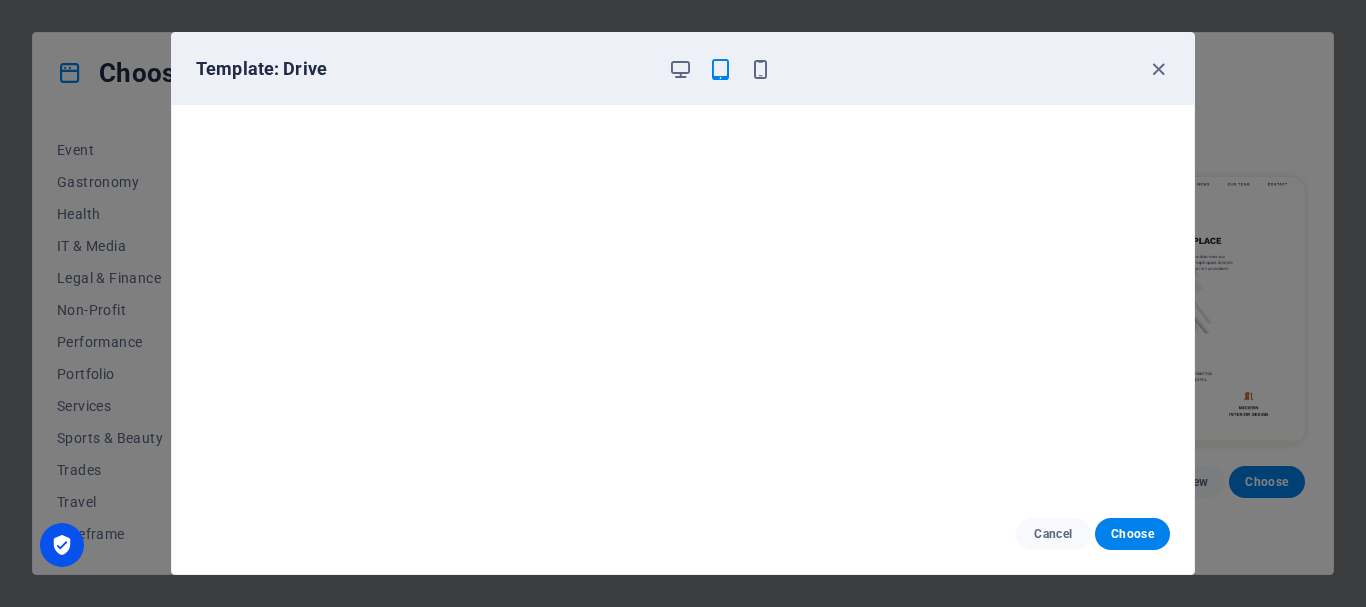 type 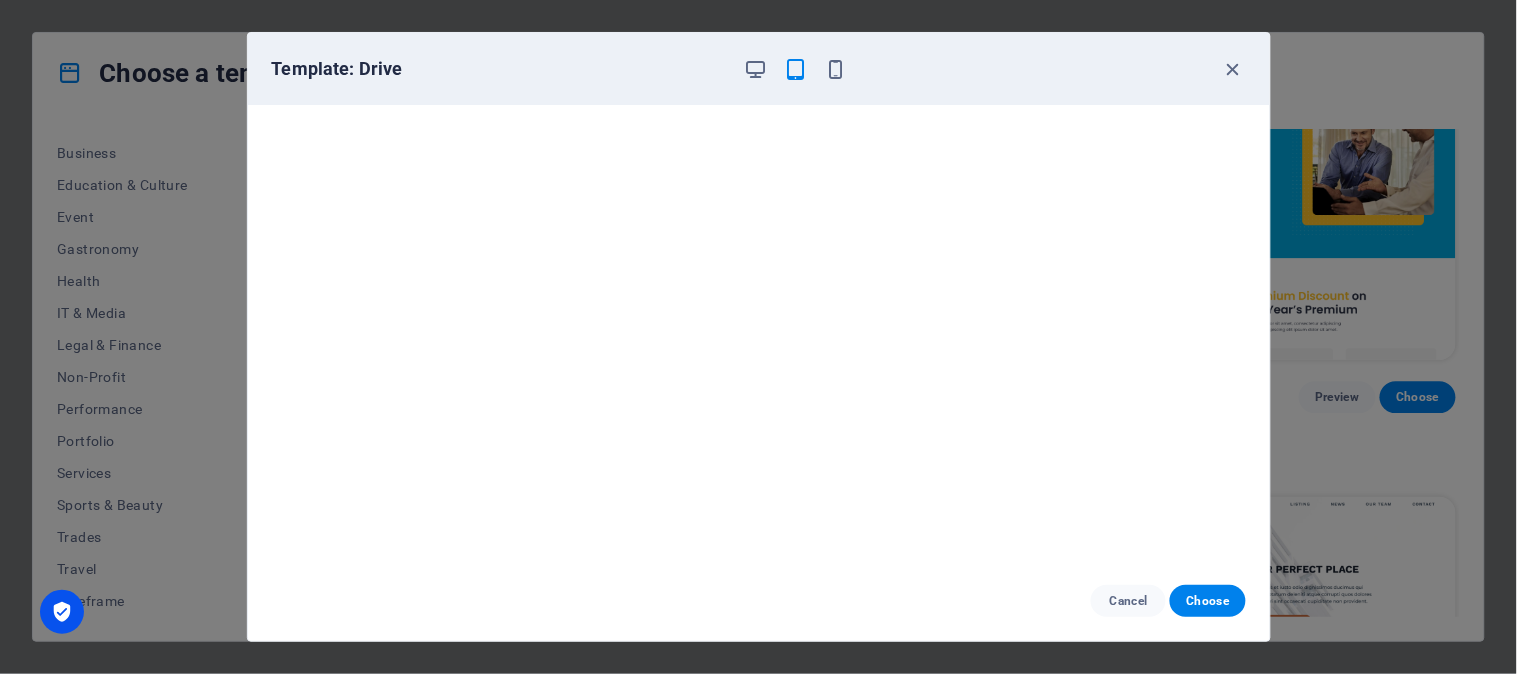 scroll, scrollTop: 312, scrollLeft: 0, axis: vertical 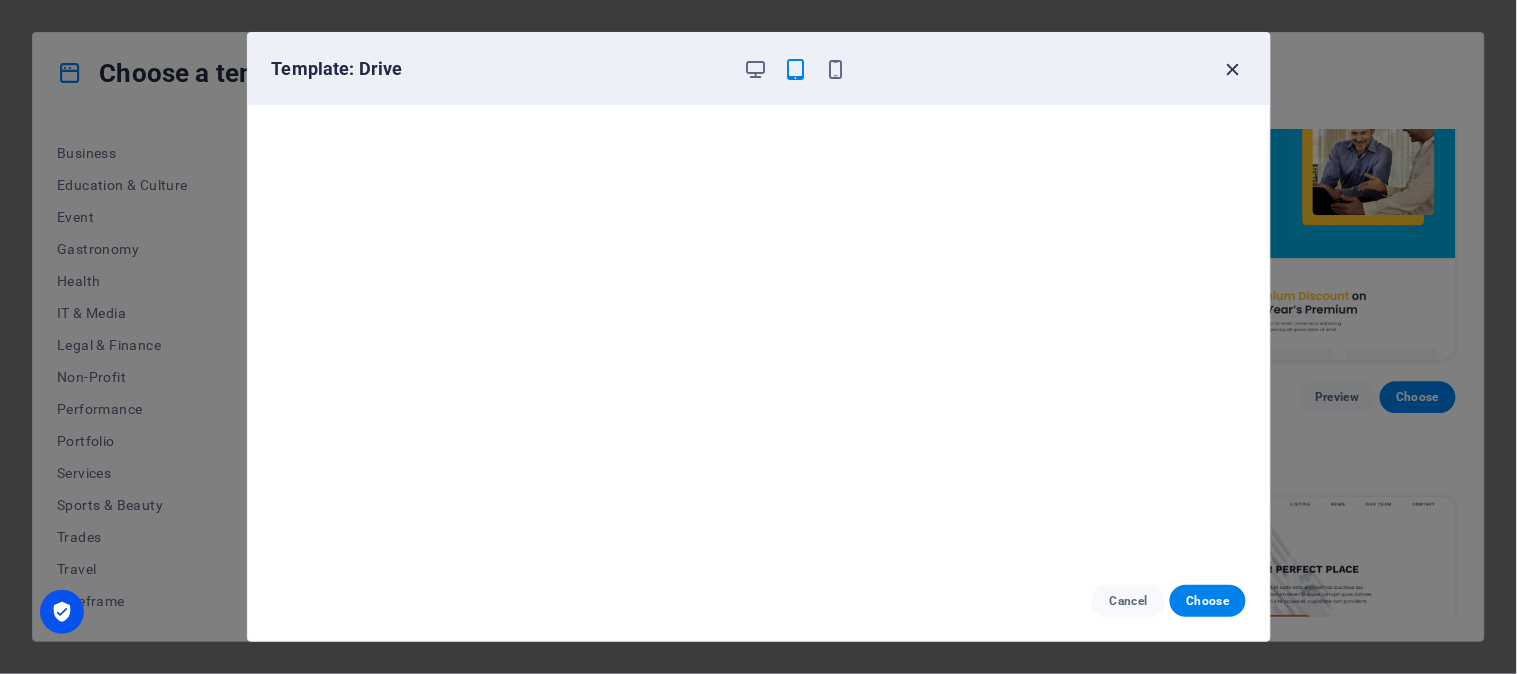 click at bounding box center [1233, 69] 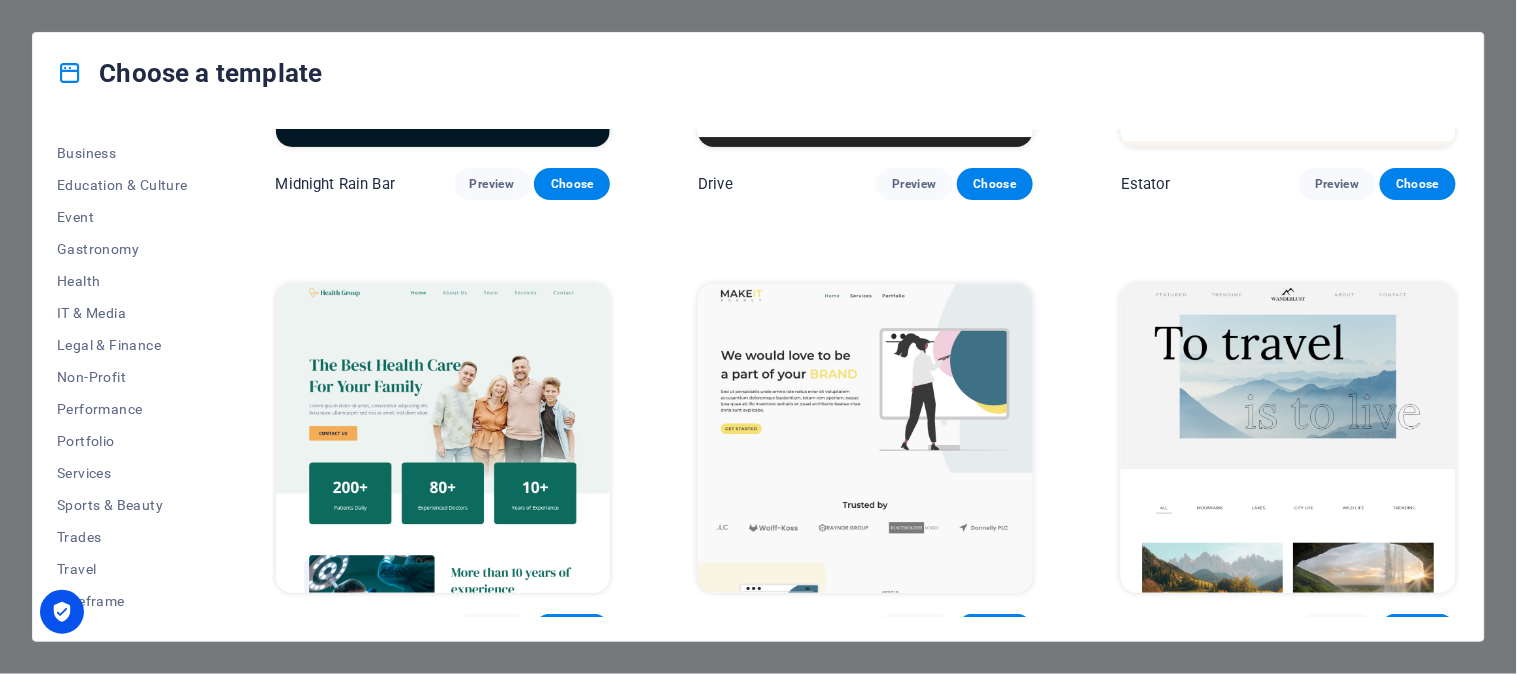 scroll, scrollTop: 3977, scrollLeft: 0, axis: vertical 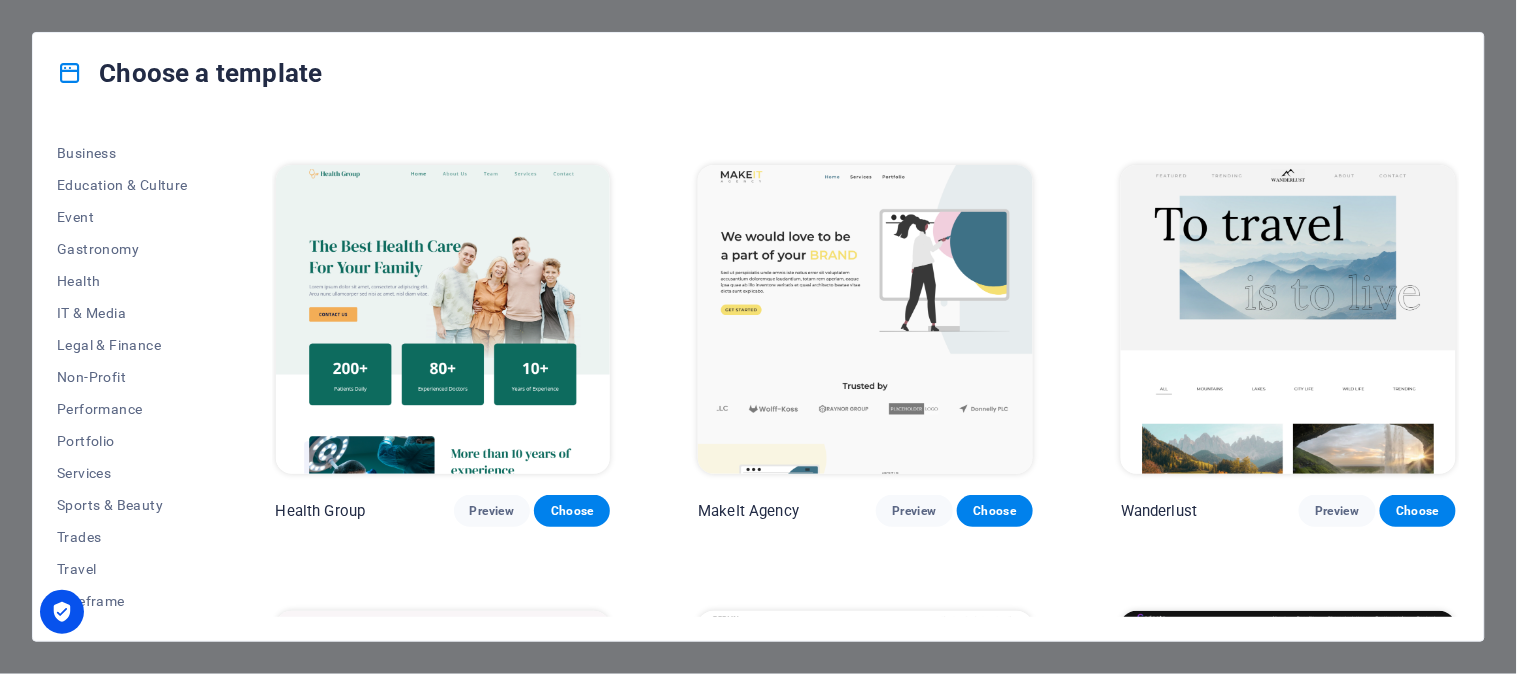 click at bounding box center [443, 319] 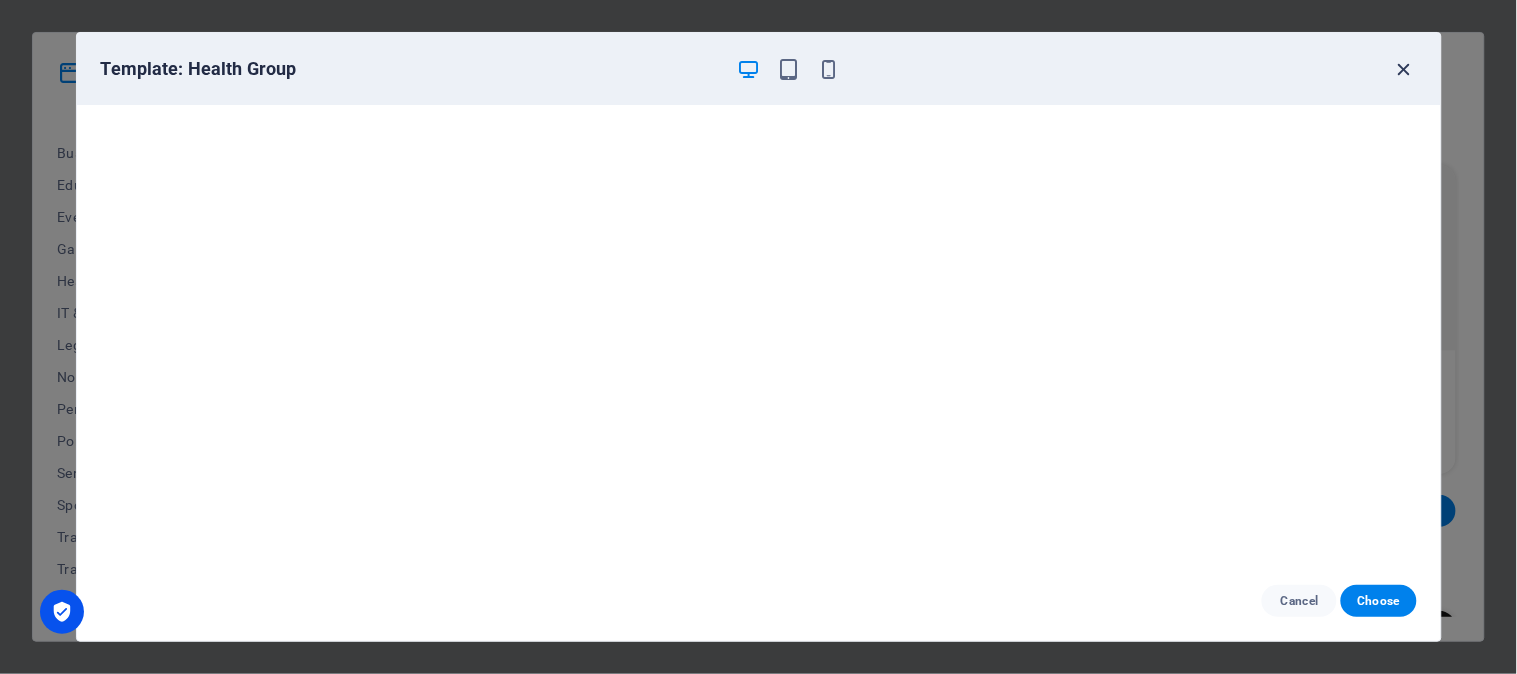 click at bounding box center (1404, 69) 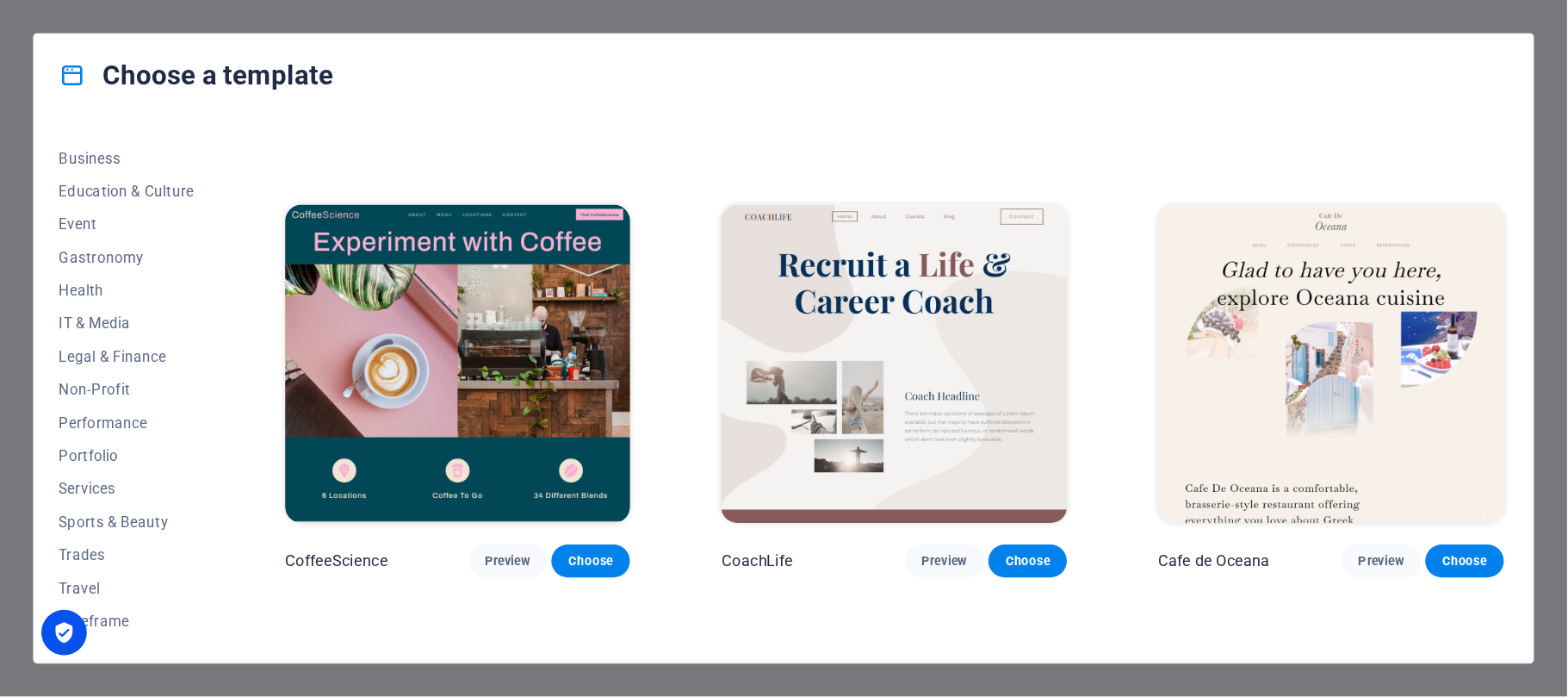 scroll, scrollTop: 4192, scrollLeft: 0, axis: vertical 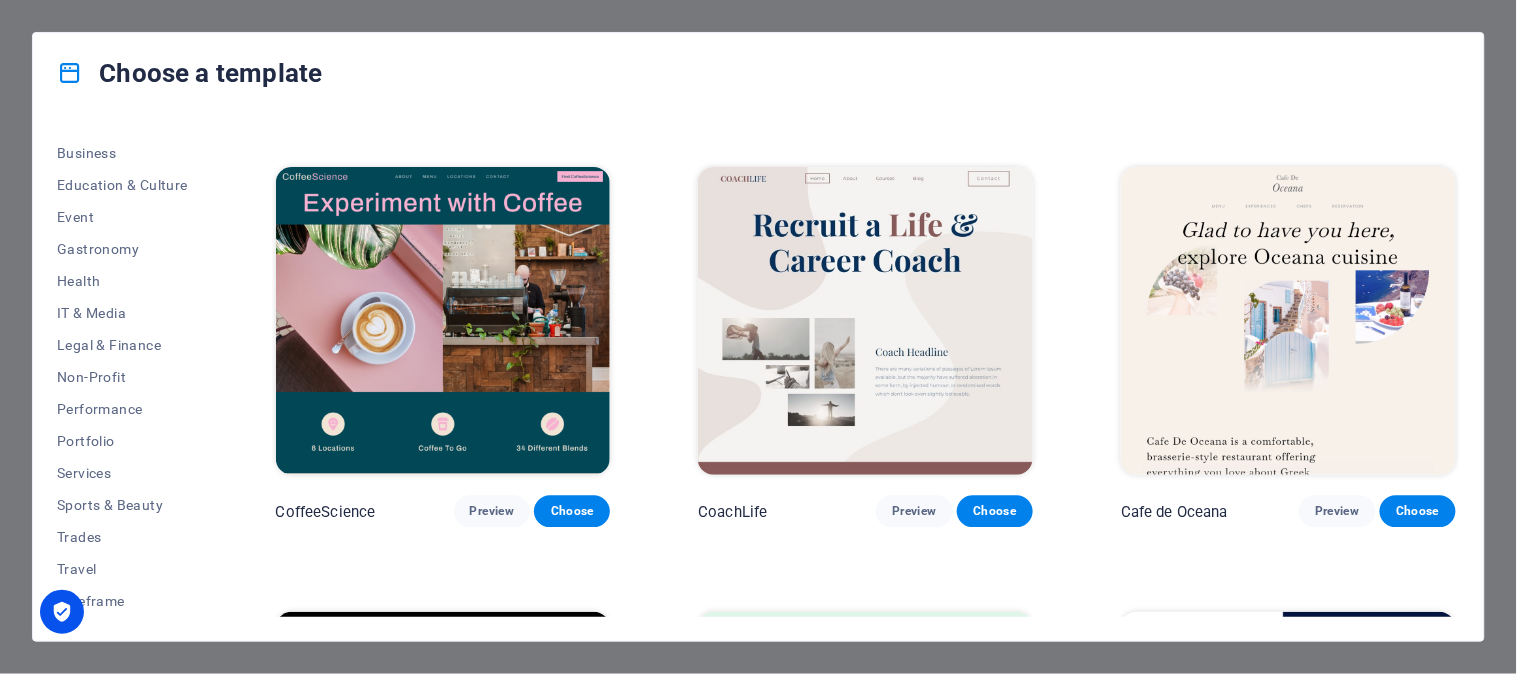 click at bounding box center (443, 321) 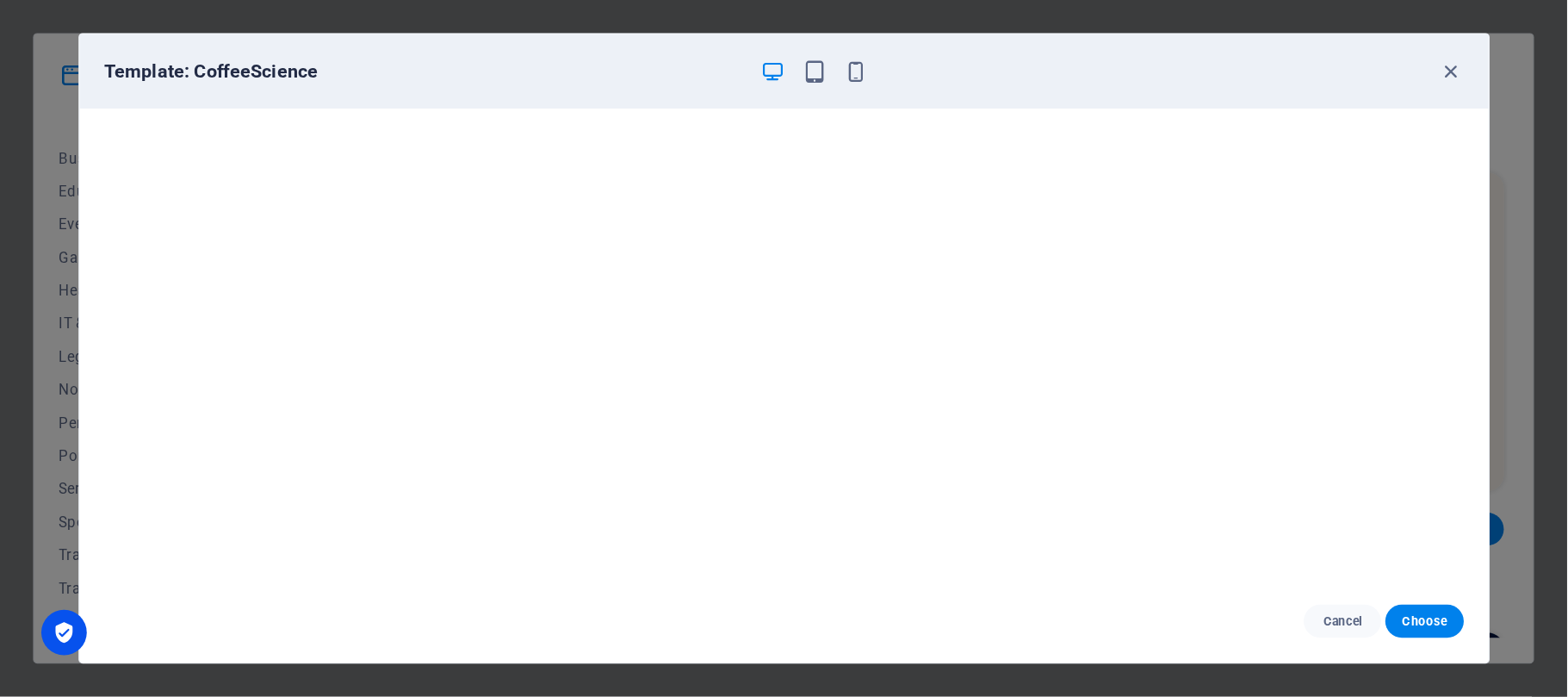 scroll, scrollTop: 152, scrollLeft: 0, axis: vertical 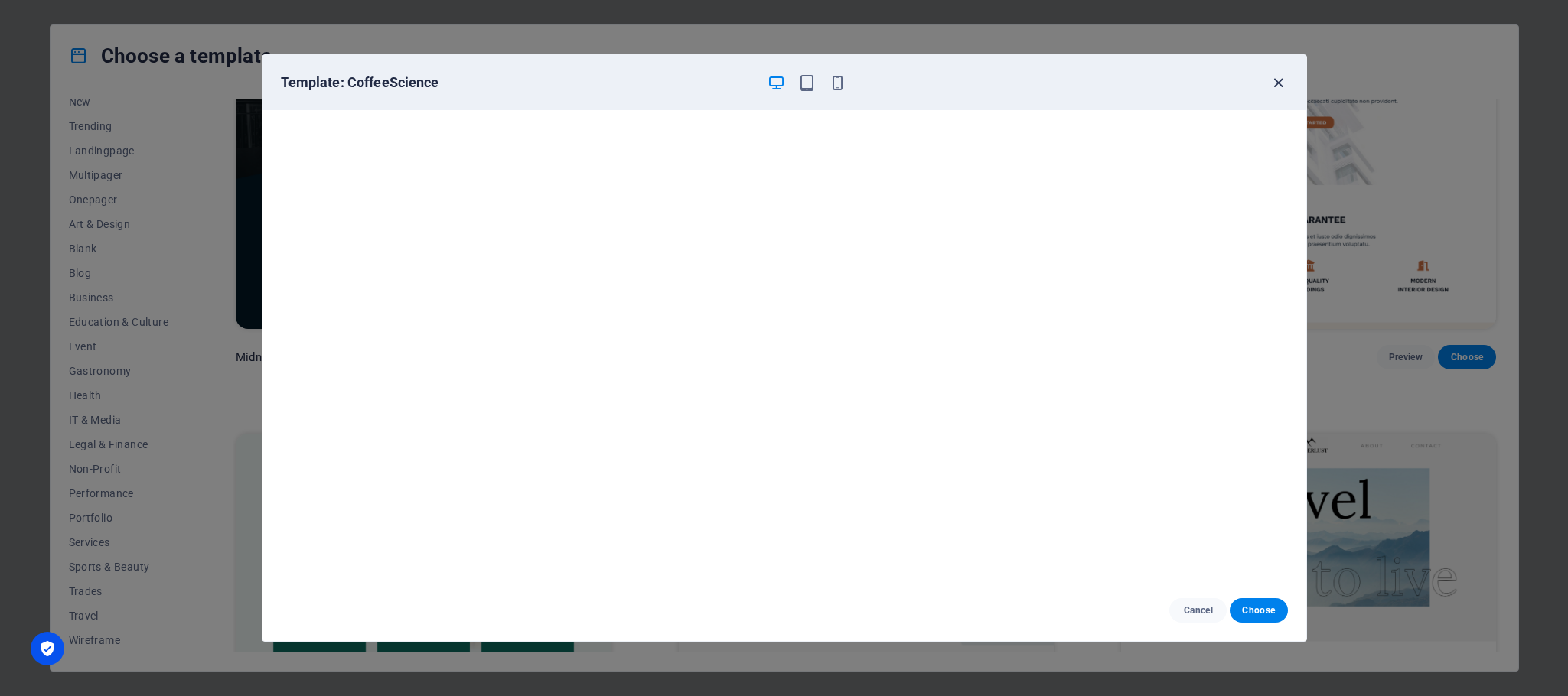 click at bounding box center (1278, 83) 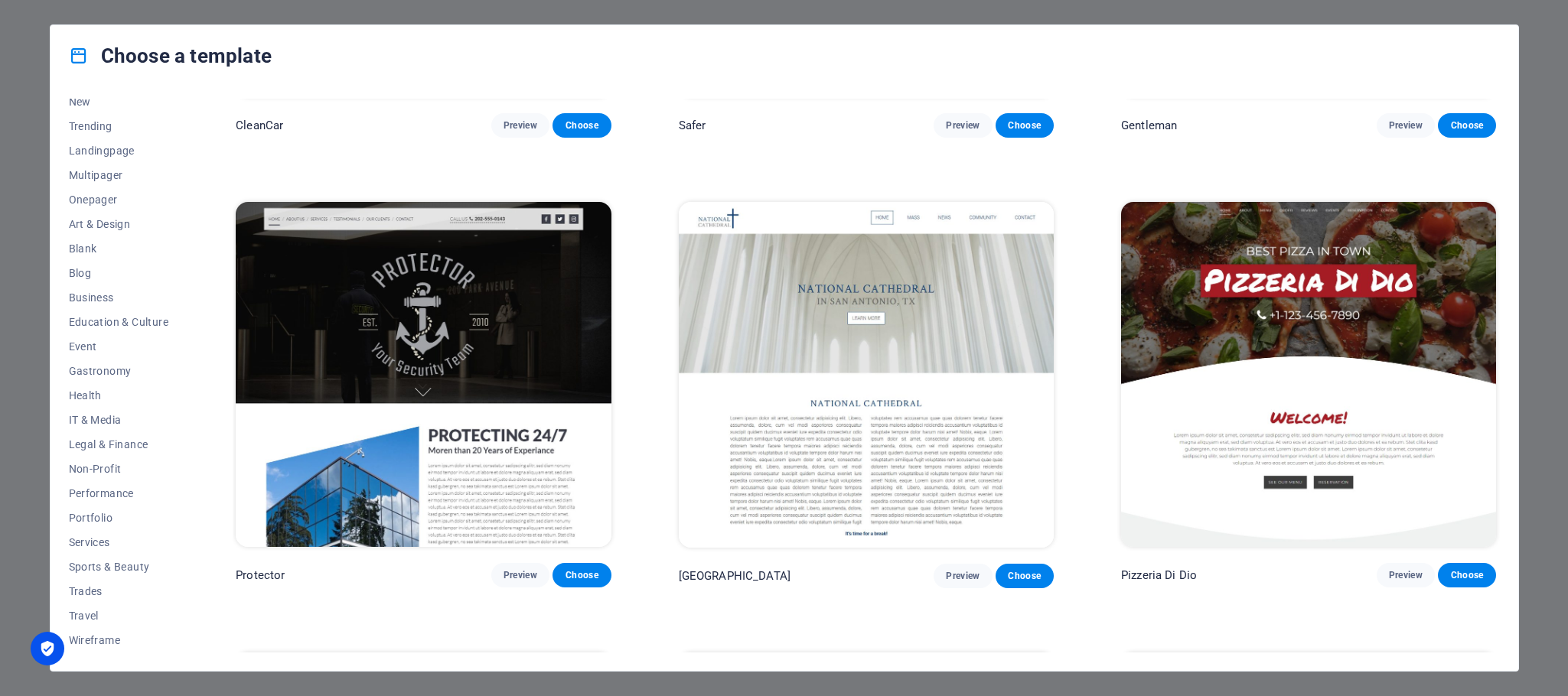 scroll, scrollTop: 8540, scrollLeft: 0, axis: vertical 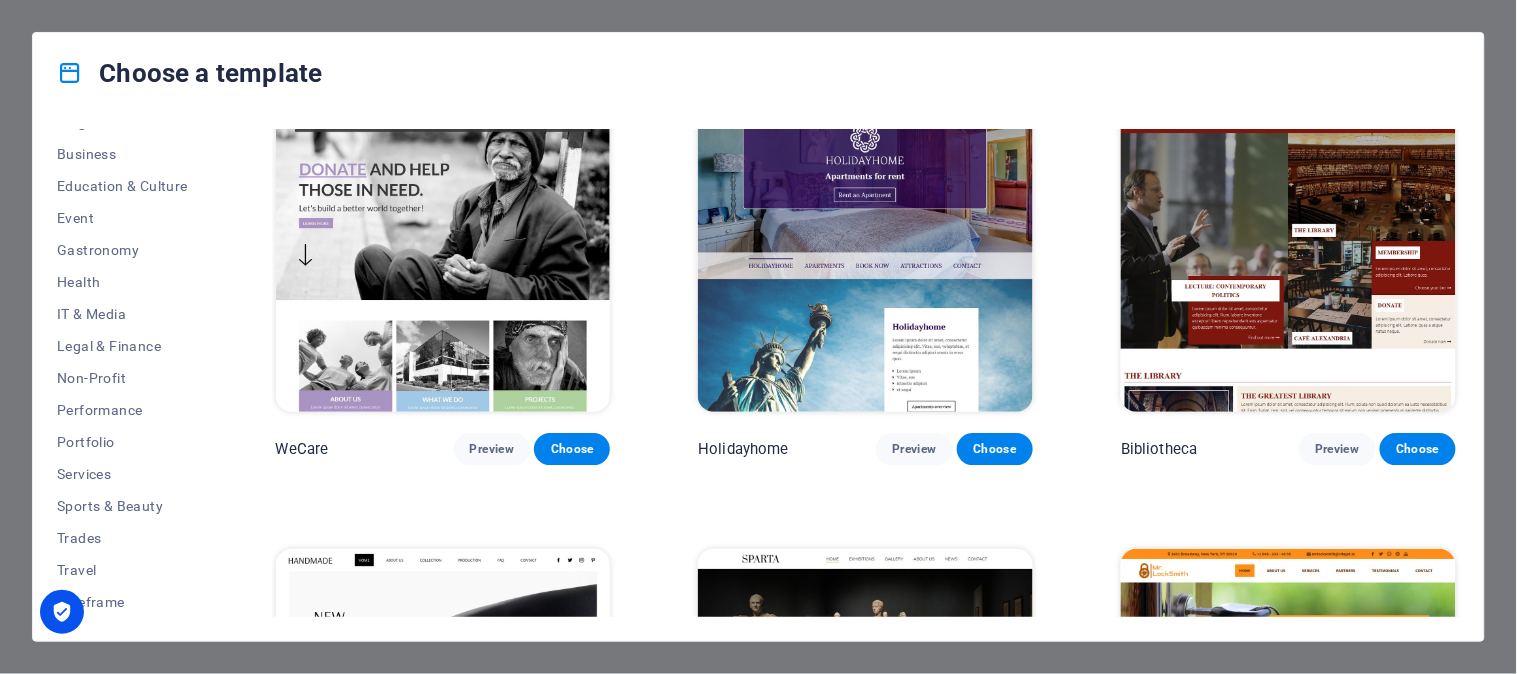 click at bounding box center [62, 612] 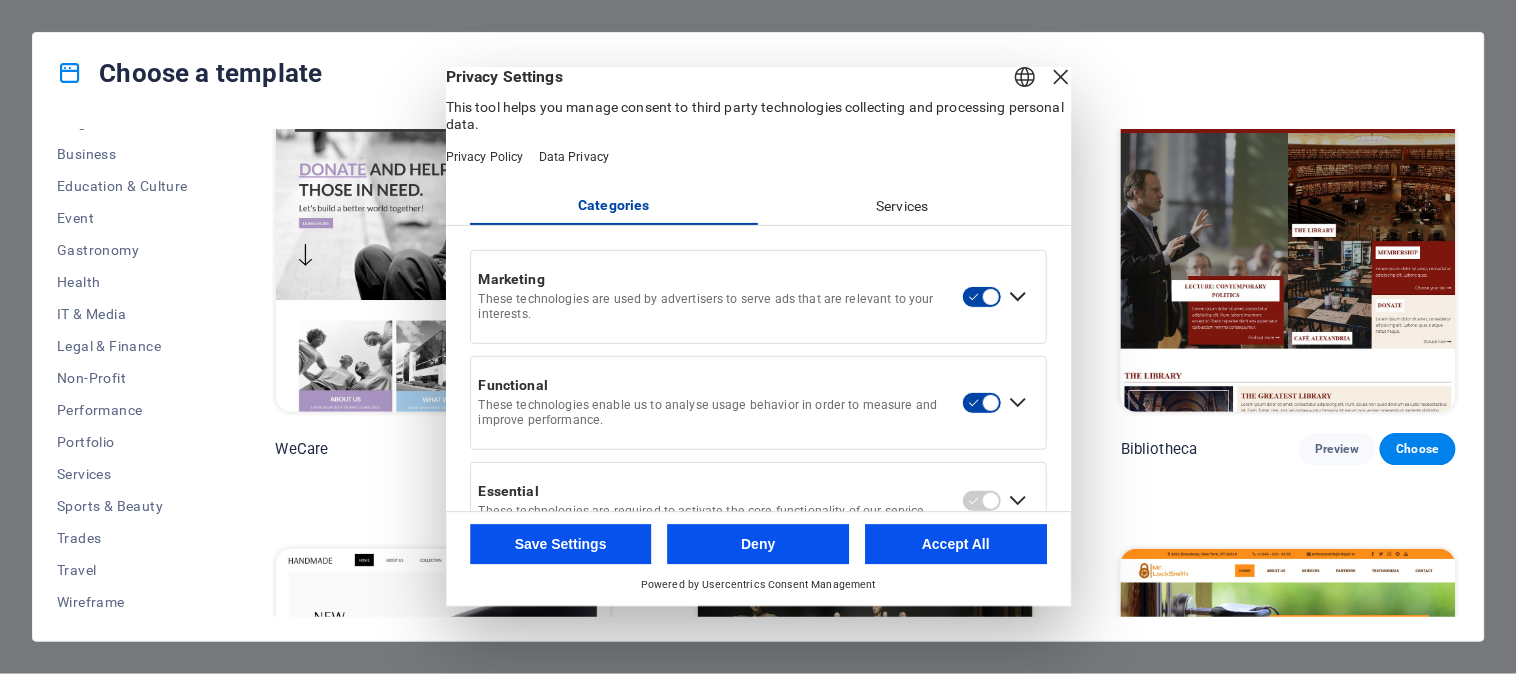 click at bounding box center (1061, 77) 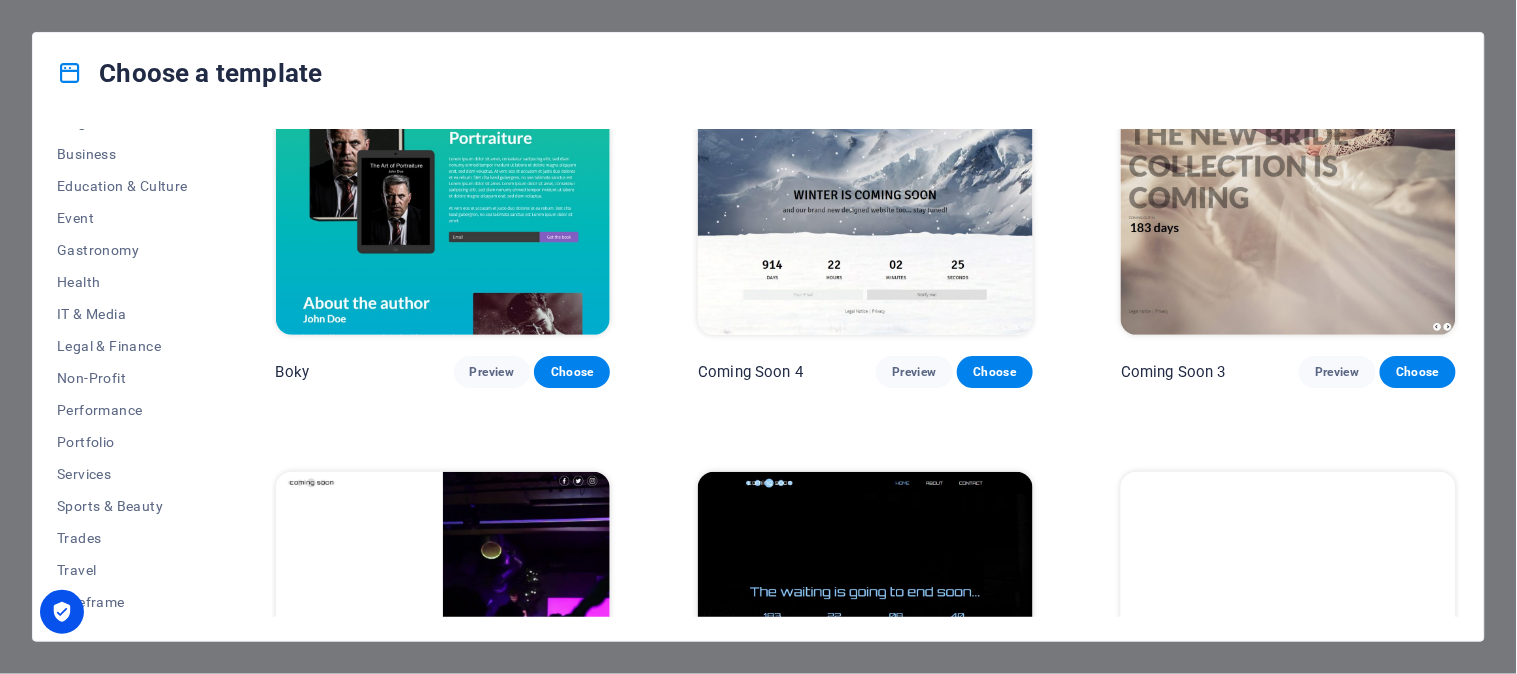 scroll, scrollTop: 23377, scrollLeft: 0, axis: vertical 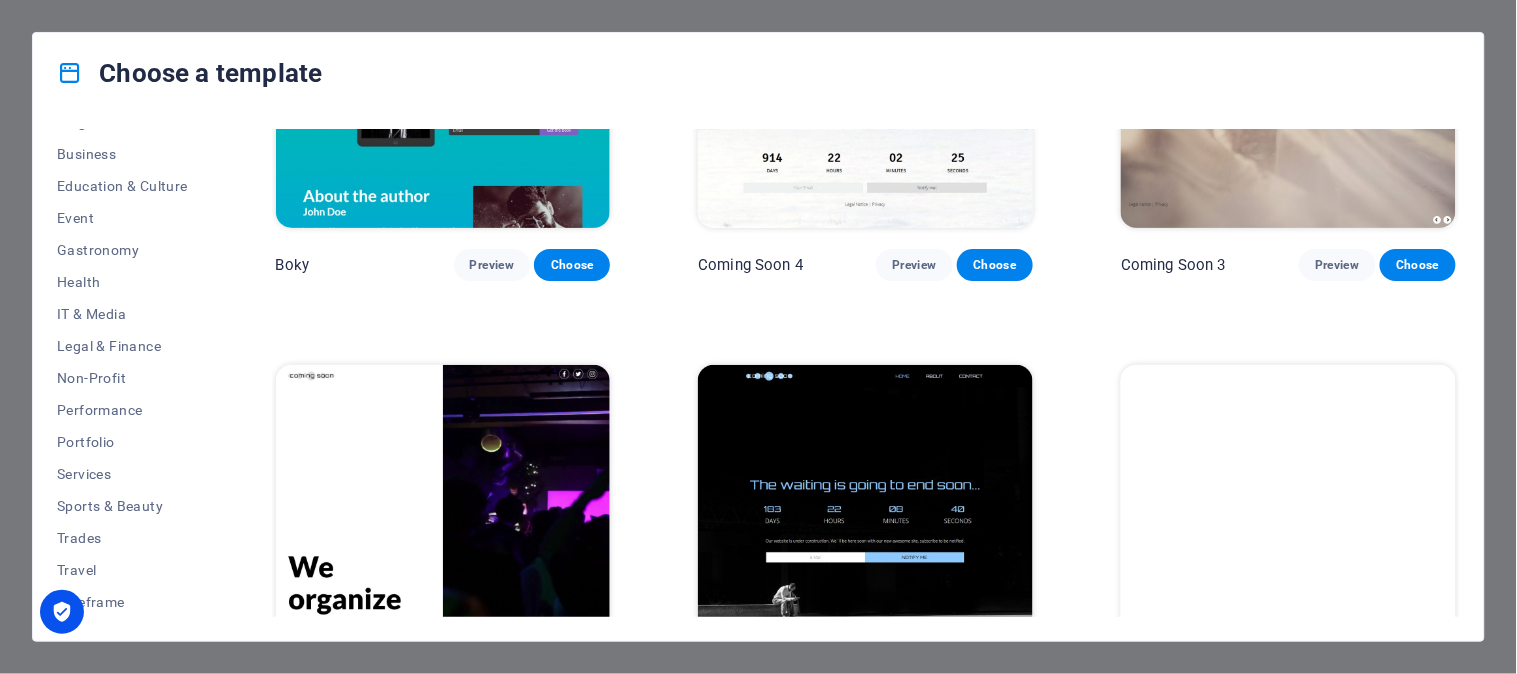 click at bounding box center [1288, 519] 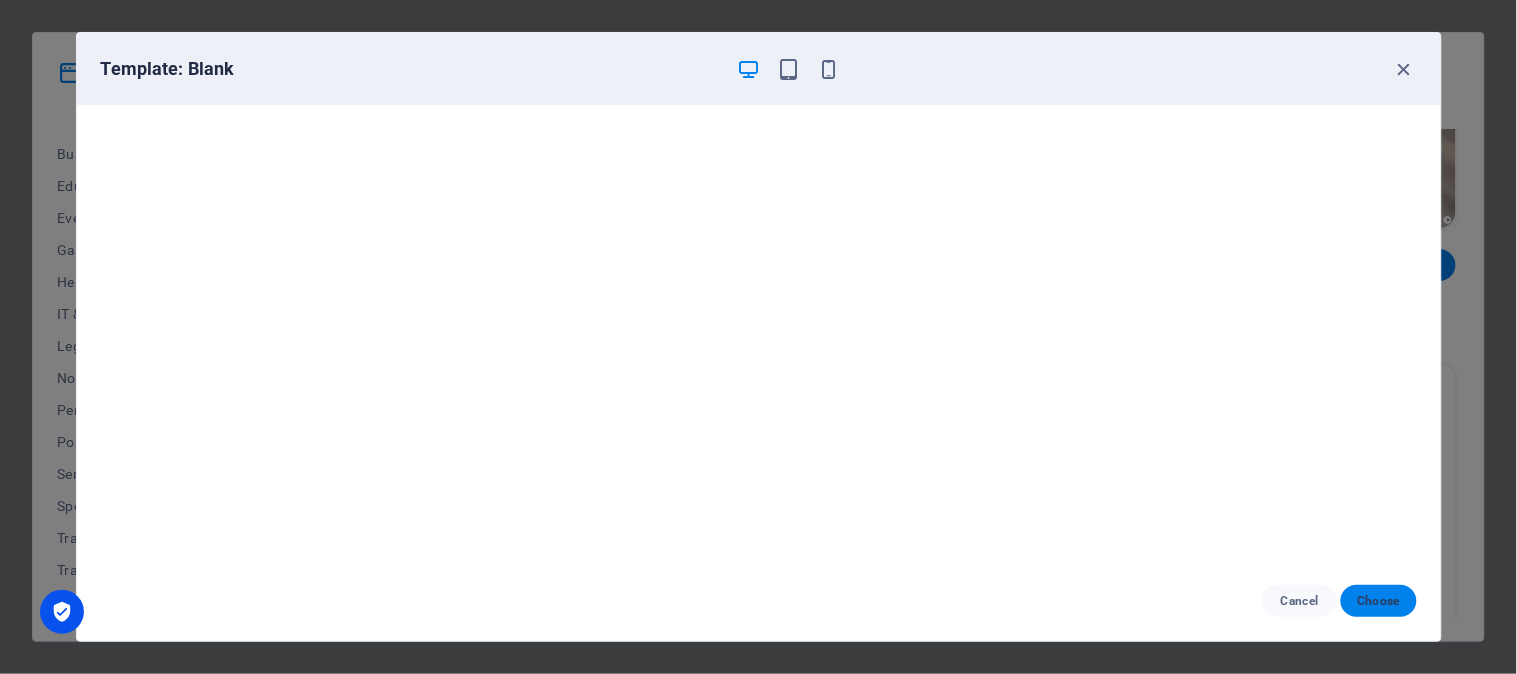 click on "Choose" at bounding box center [1378, 601] 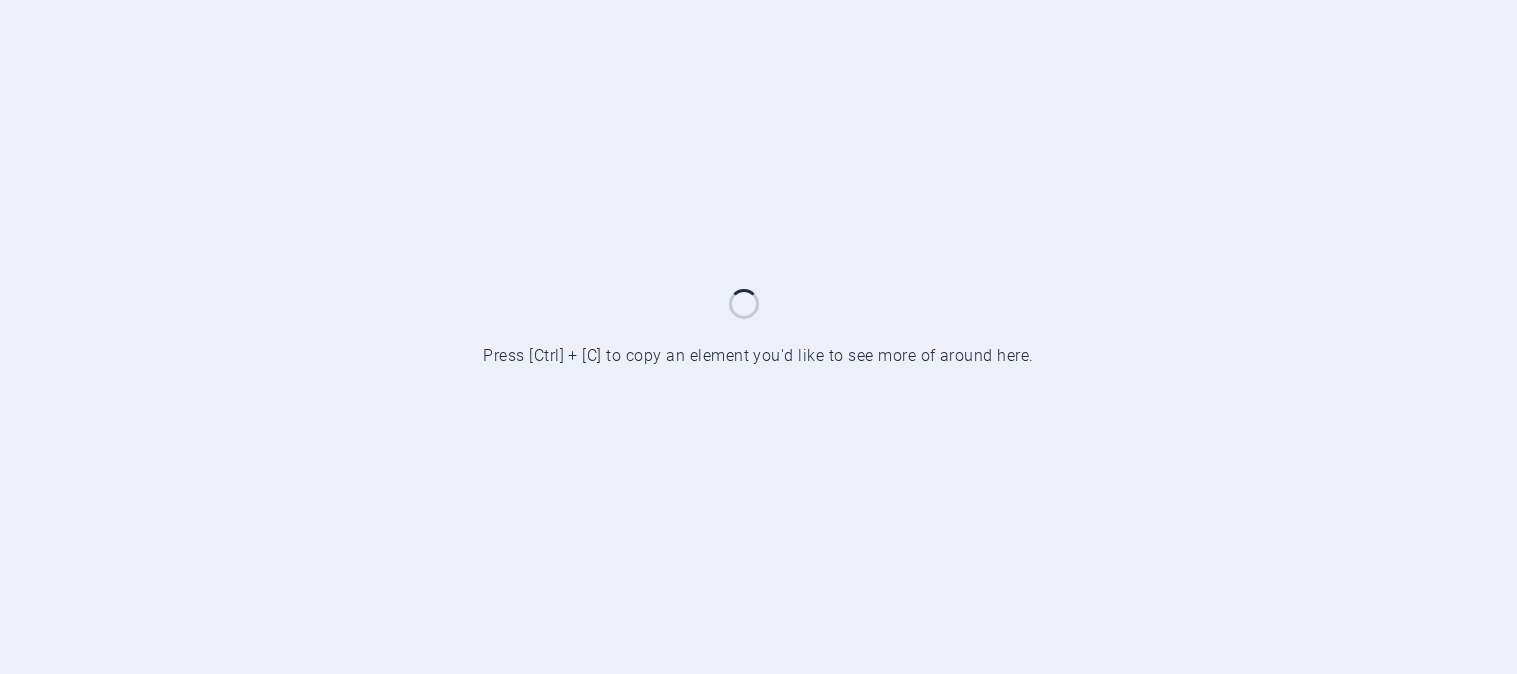 scroll, scrollTop: 0, scrollLeft: 0, axis: both 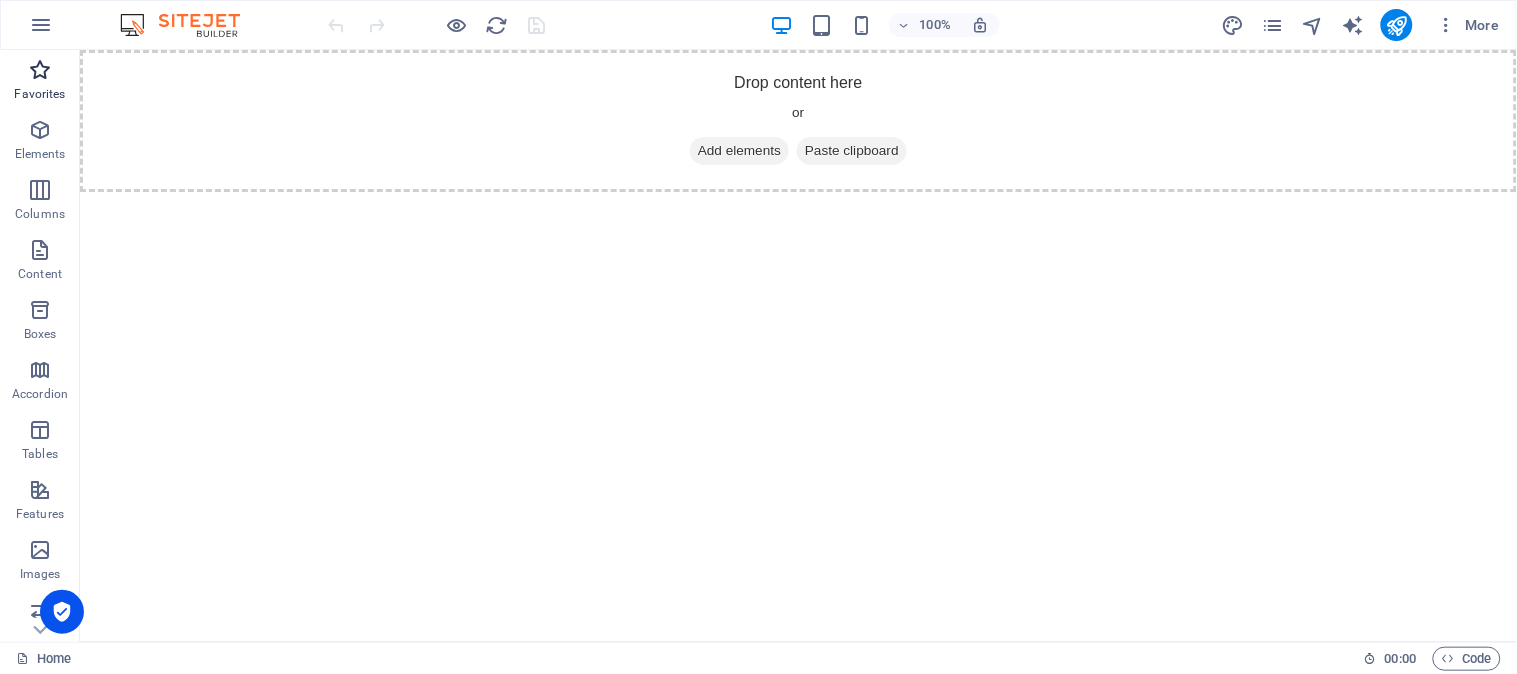 click at bounding box center [40, 70] 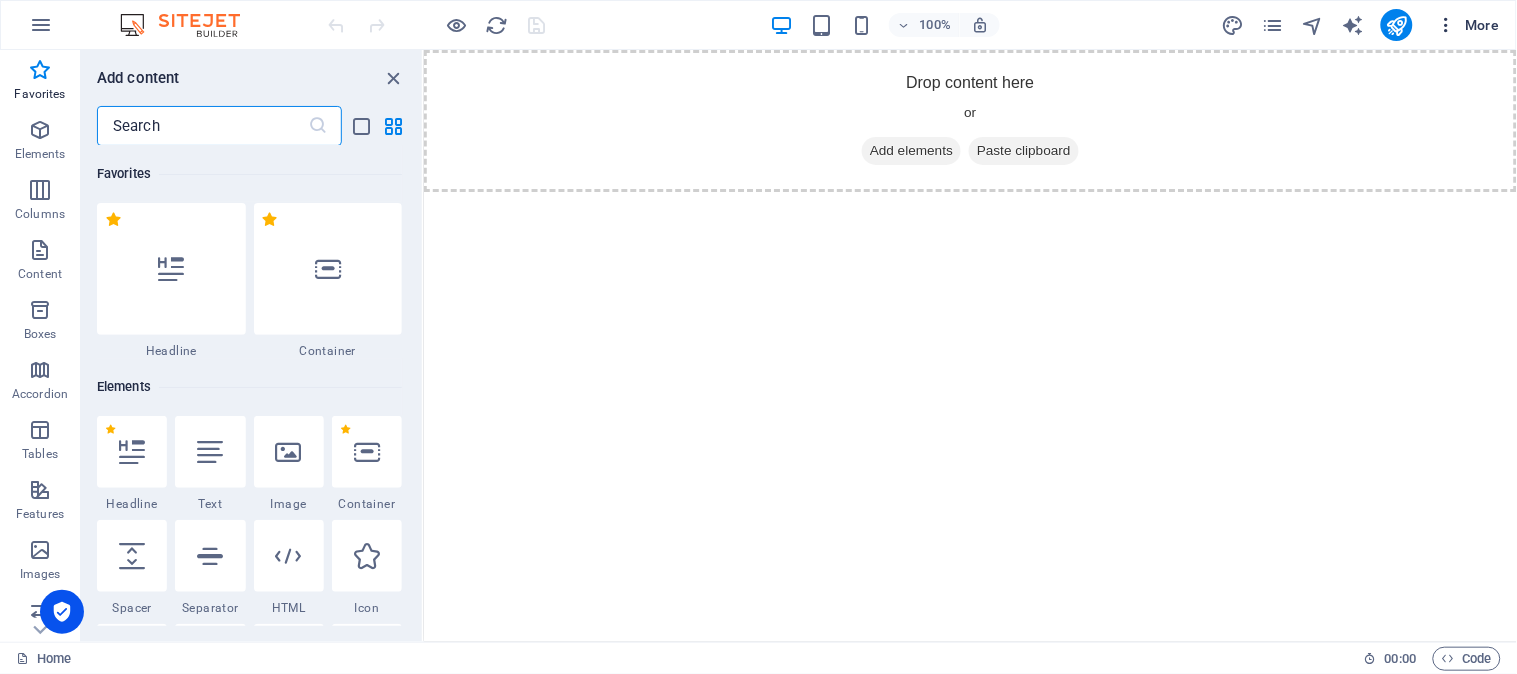 click on "More" at bounding box center [1468, 25] 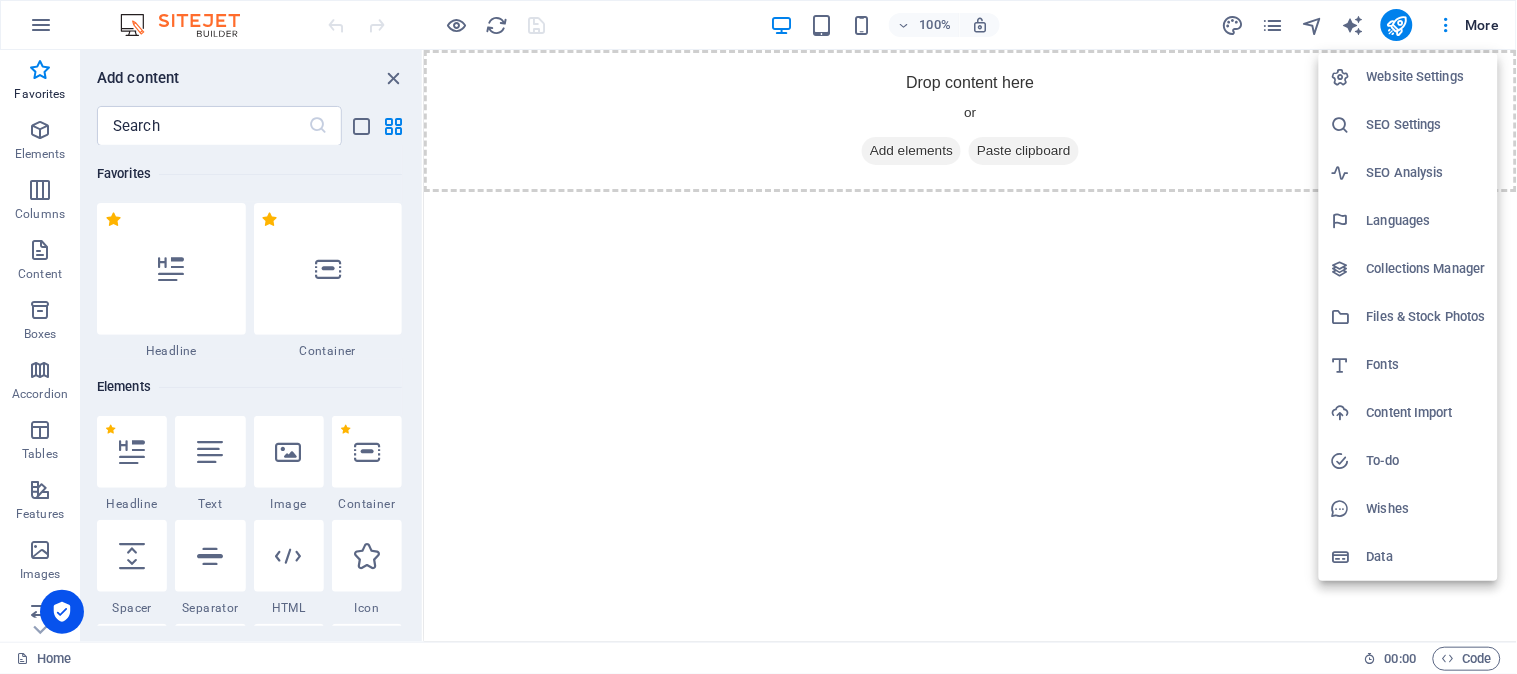 click on "Website Settings" at bounding box center (1426, 77) 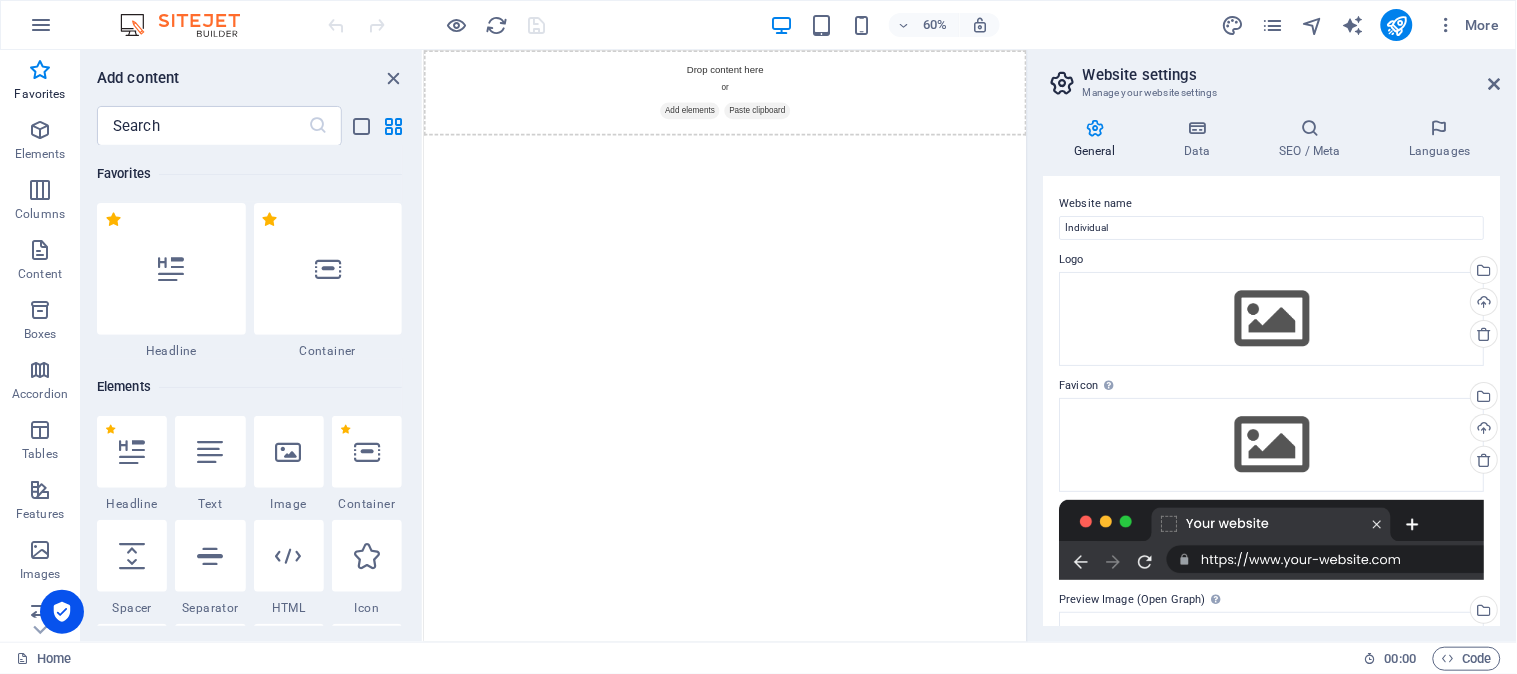 click on "Skip to main content
Drop content here or  Add elements  Paste clipboard" at bounding box center [925, 120] 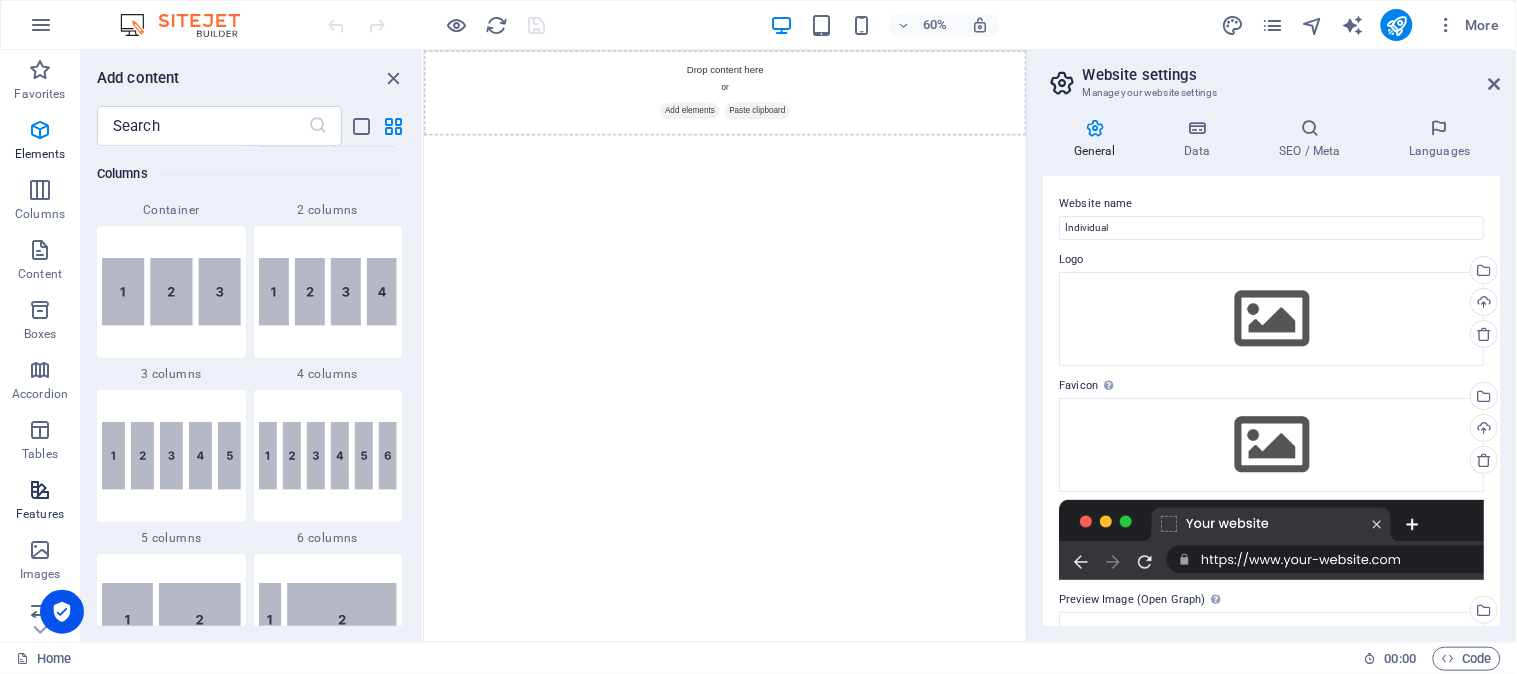 scroll, scrollTop: 1333, scrollLeft: 0, axis: vertical 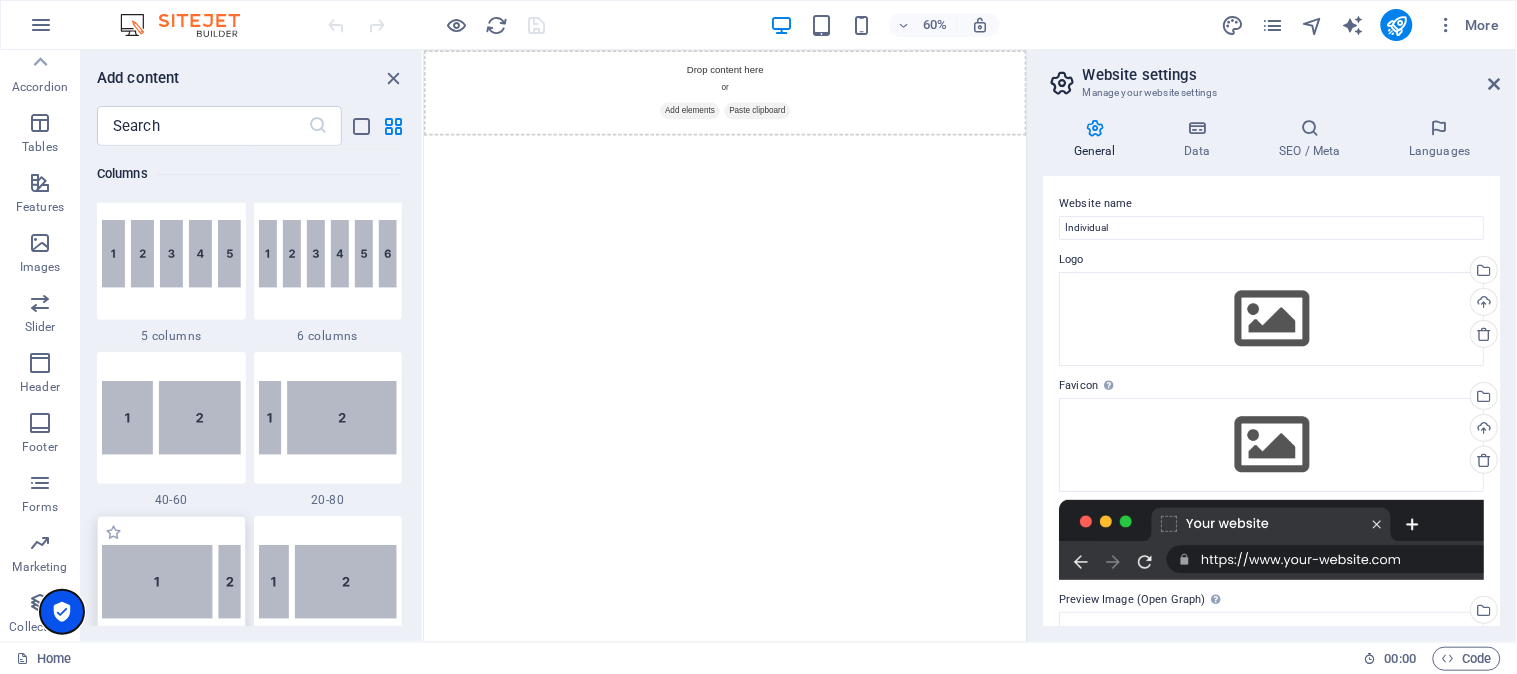 drag, startPoint x: 66, startPoint y: 615, endPoint x: 107, endPoint y: 568, distance: 62.369865 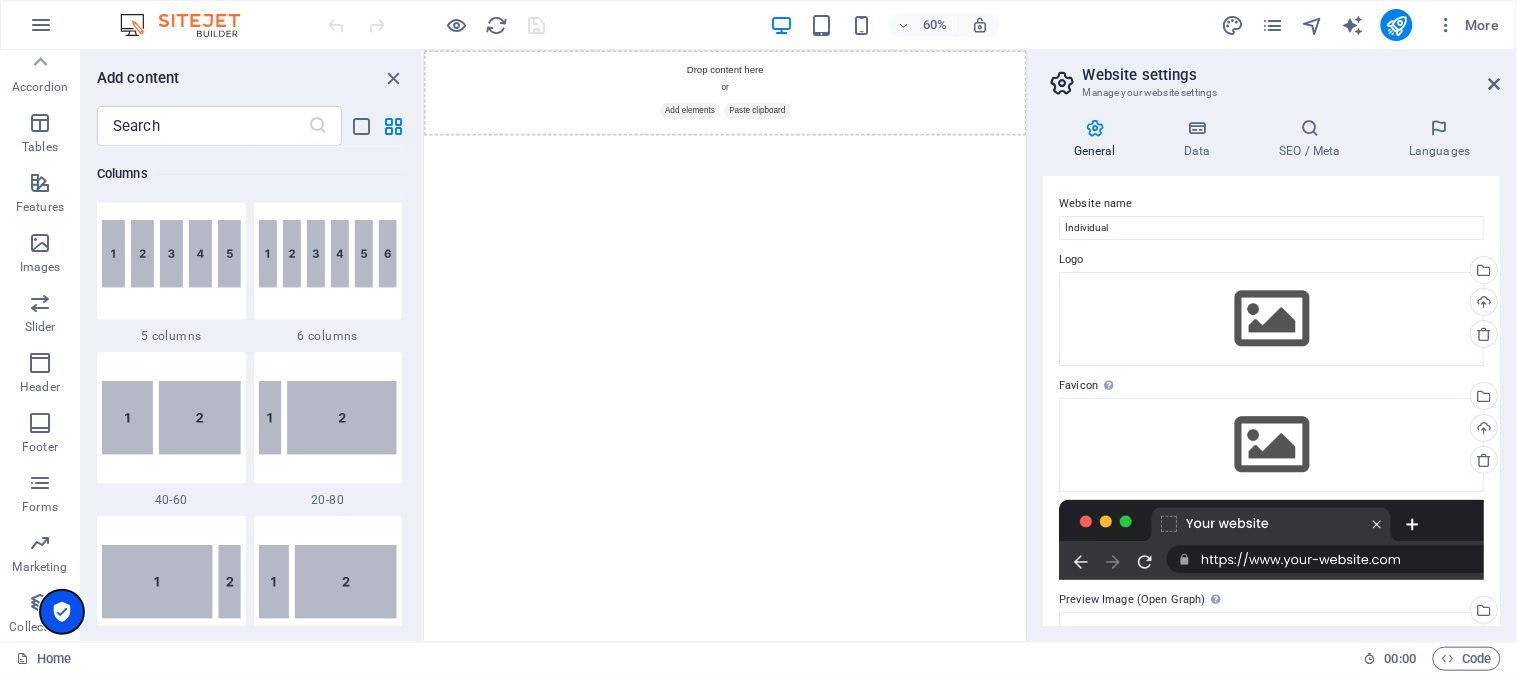 click at bounding box center (62, 612) 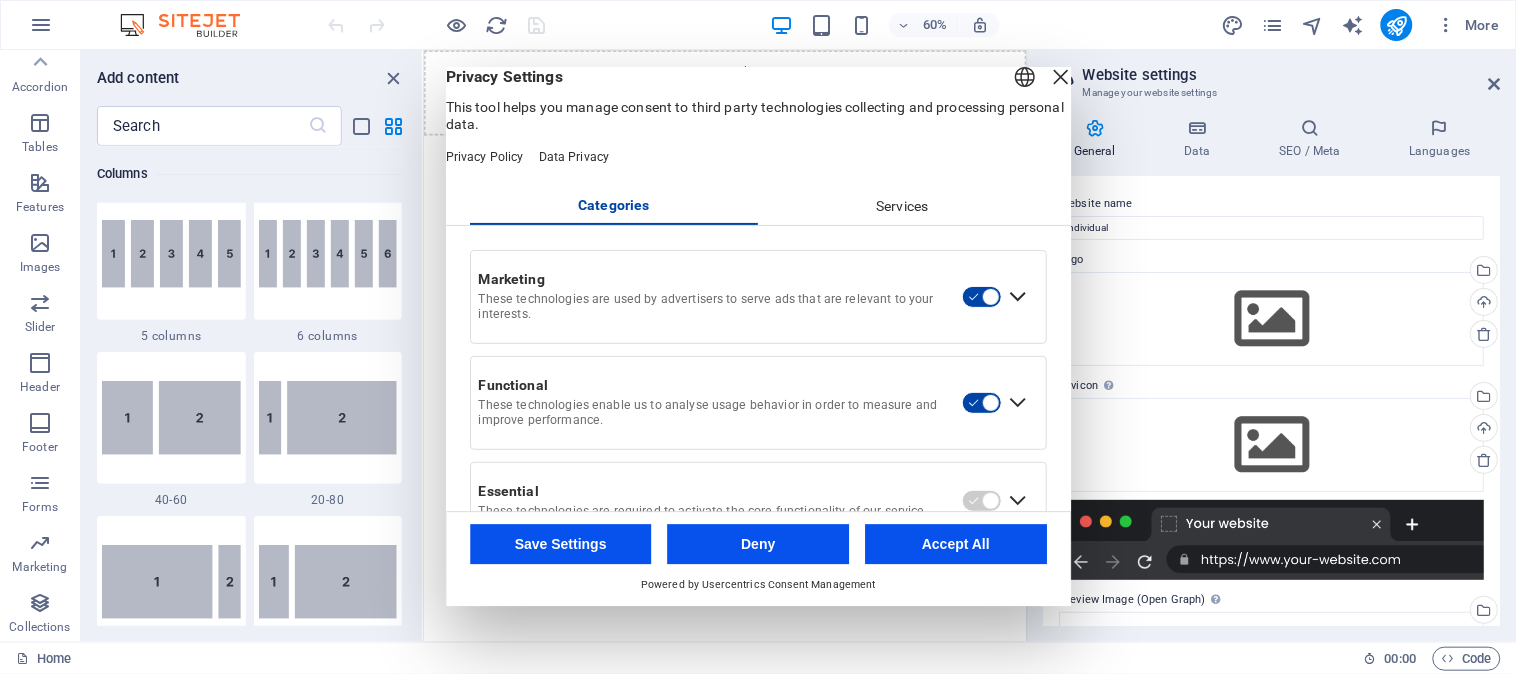 click on "Services" at bounding box center [903, 207] 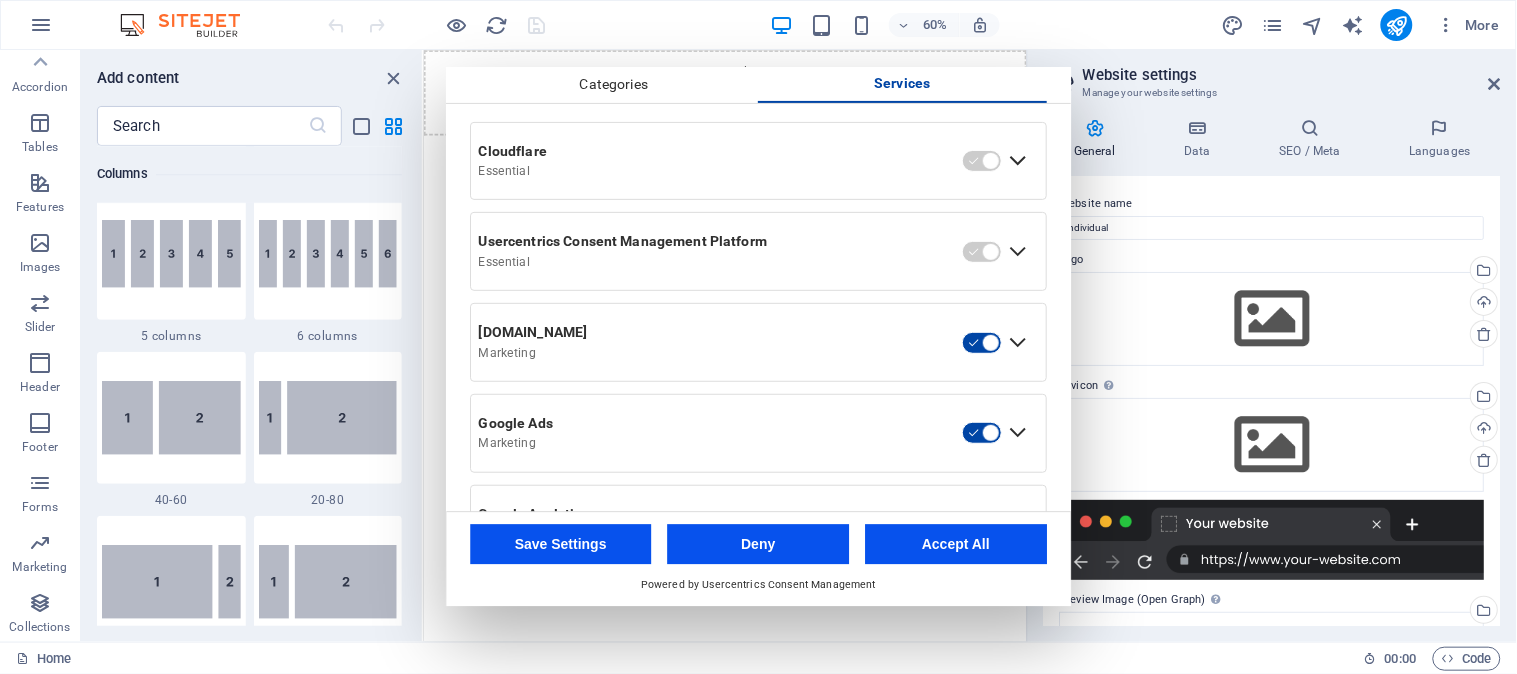 scroll, scrollTop: 0, scrollLeft: 0, axis: both 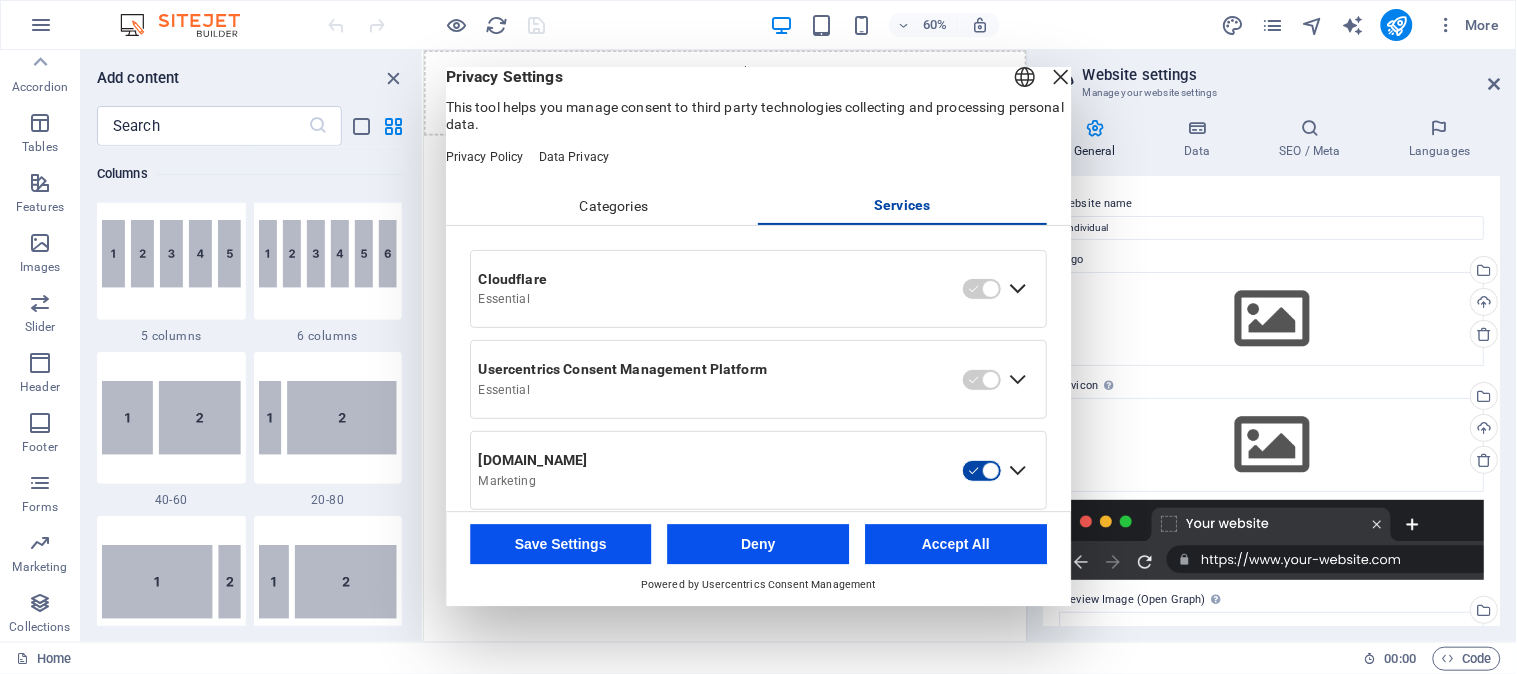 click on "Categories" at bounding box center (614, 207) 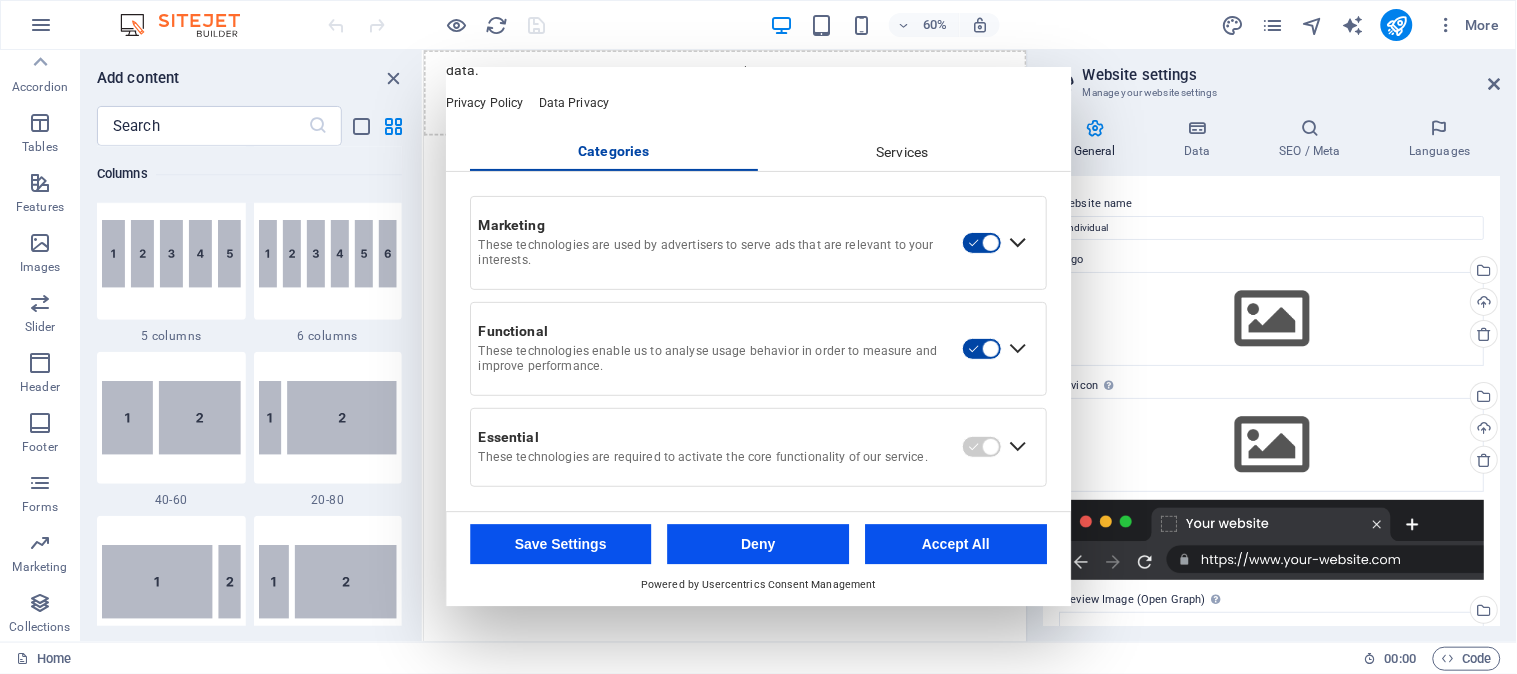 scroll, scrollTop: 0, scrollLeft: 0, axis: both 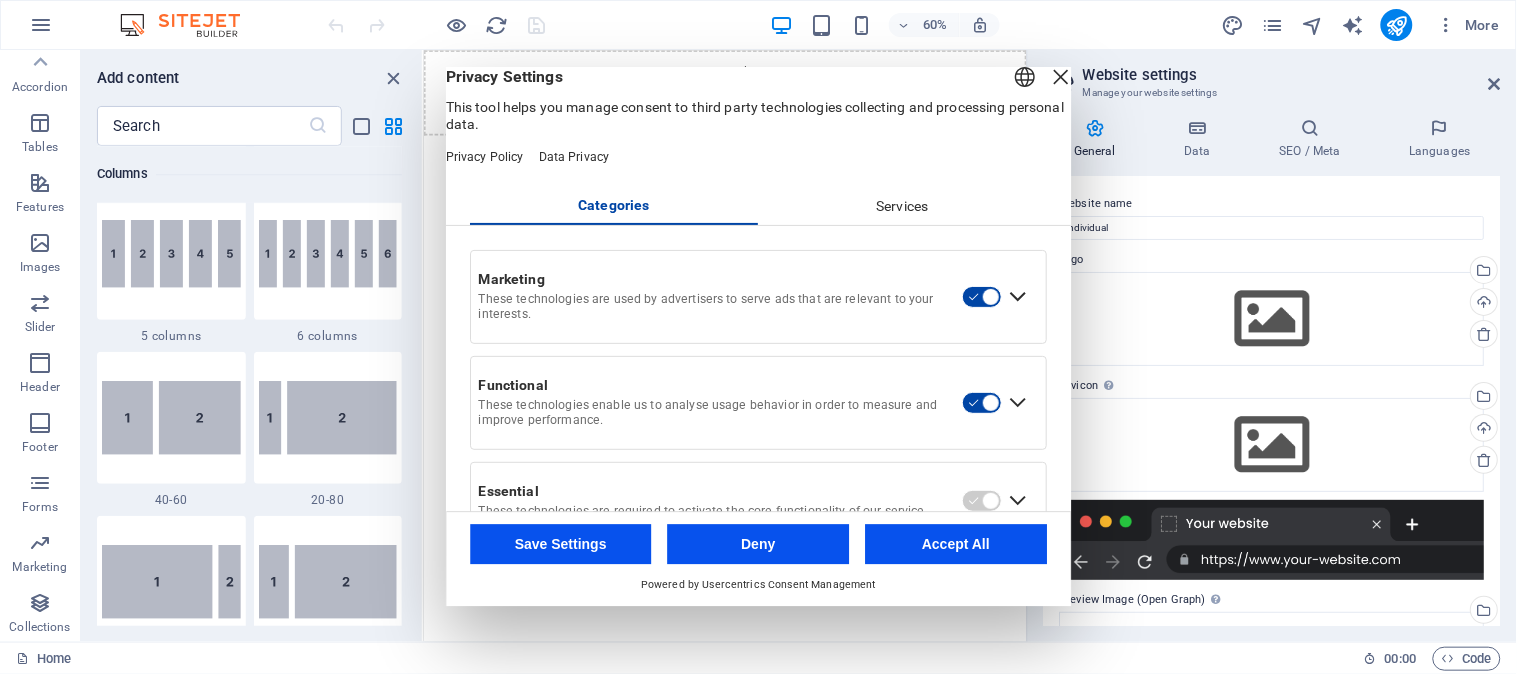 click on "Services" at bounding box center [903, 207] 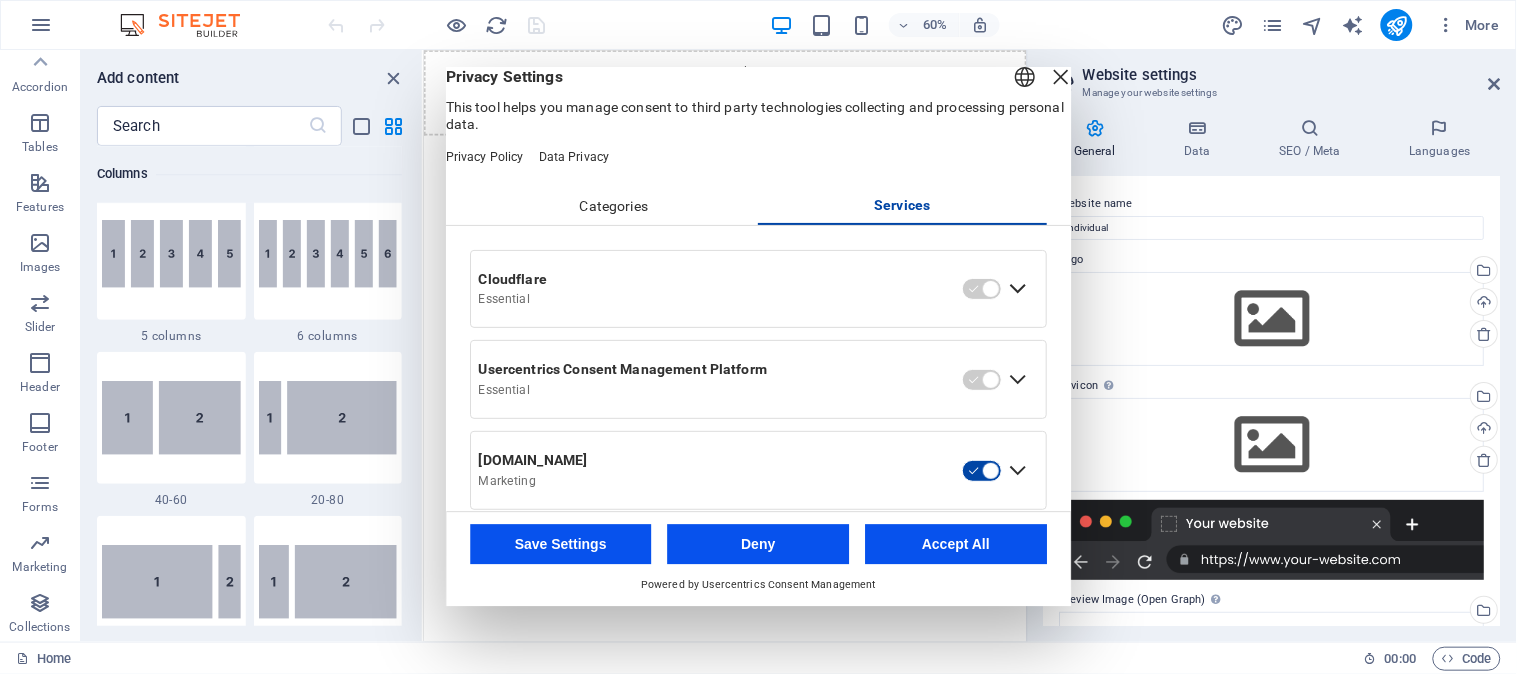 click at bounding box center [1061, 77] 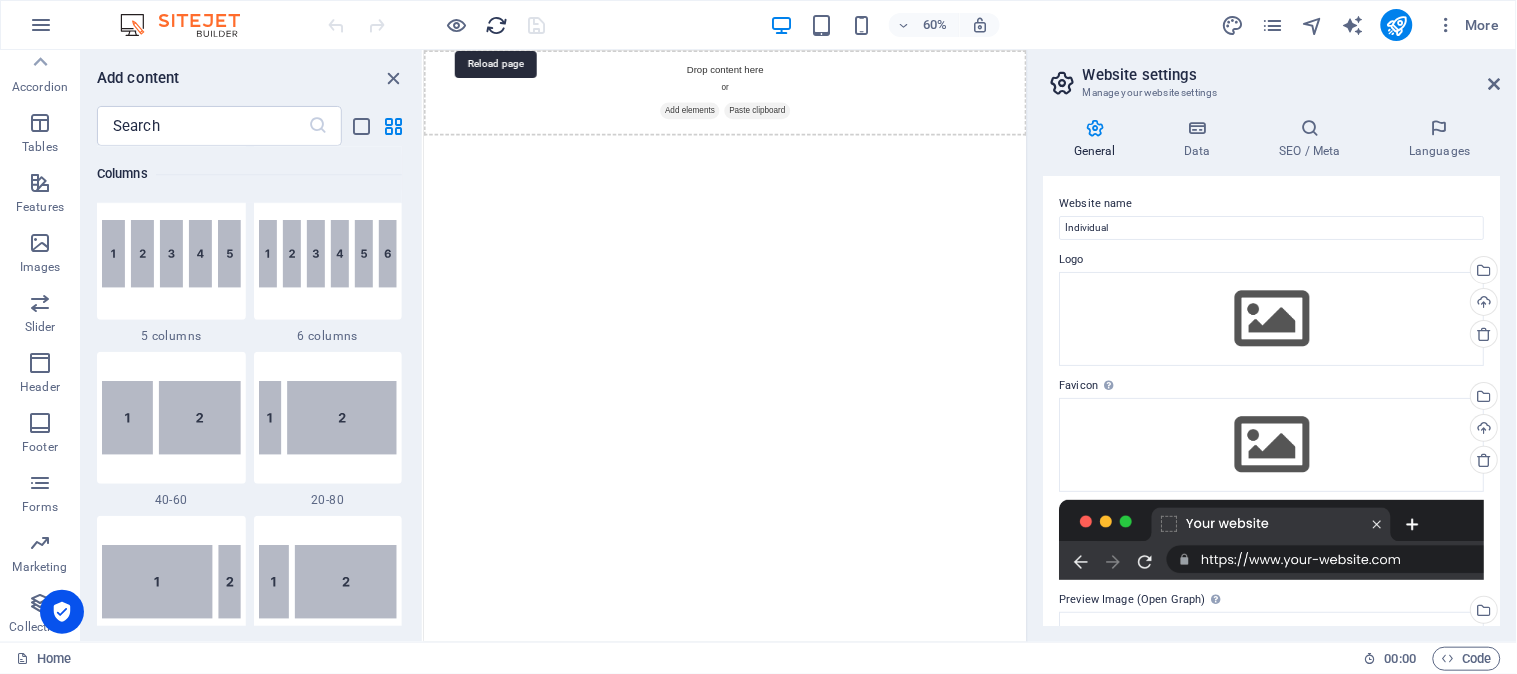 click at bounding box center (497, 25) 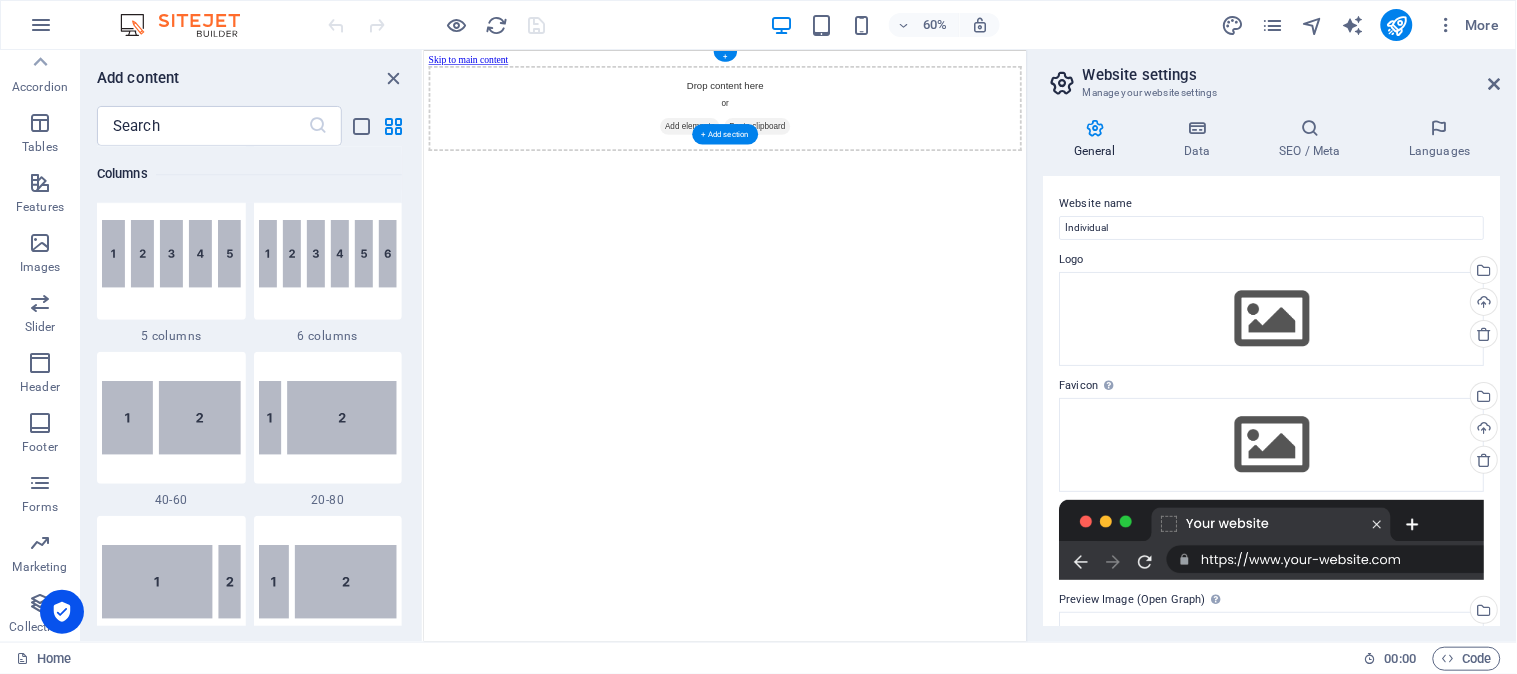 scroll, scrollTop: 0, scrollLeft: 0, axis: both 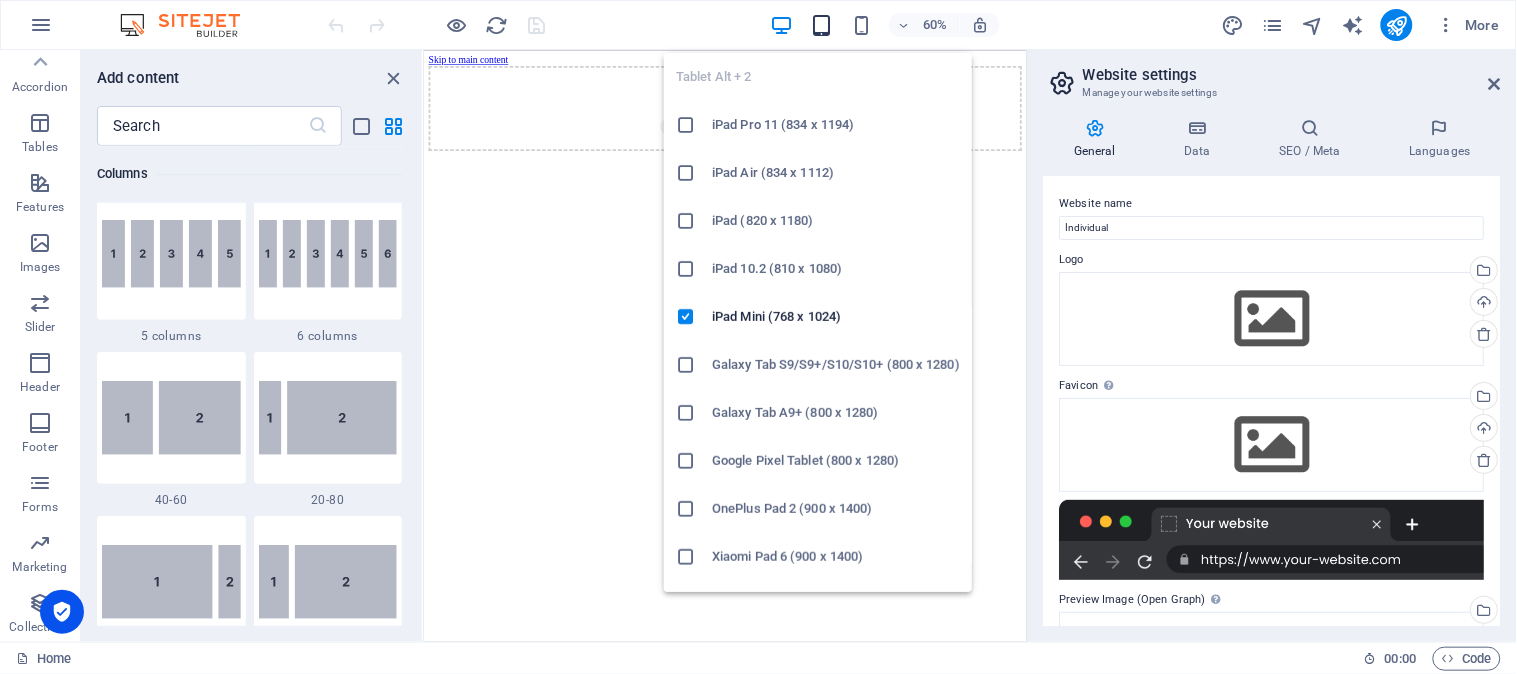 click at bounding box center (821, 25) 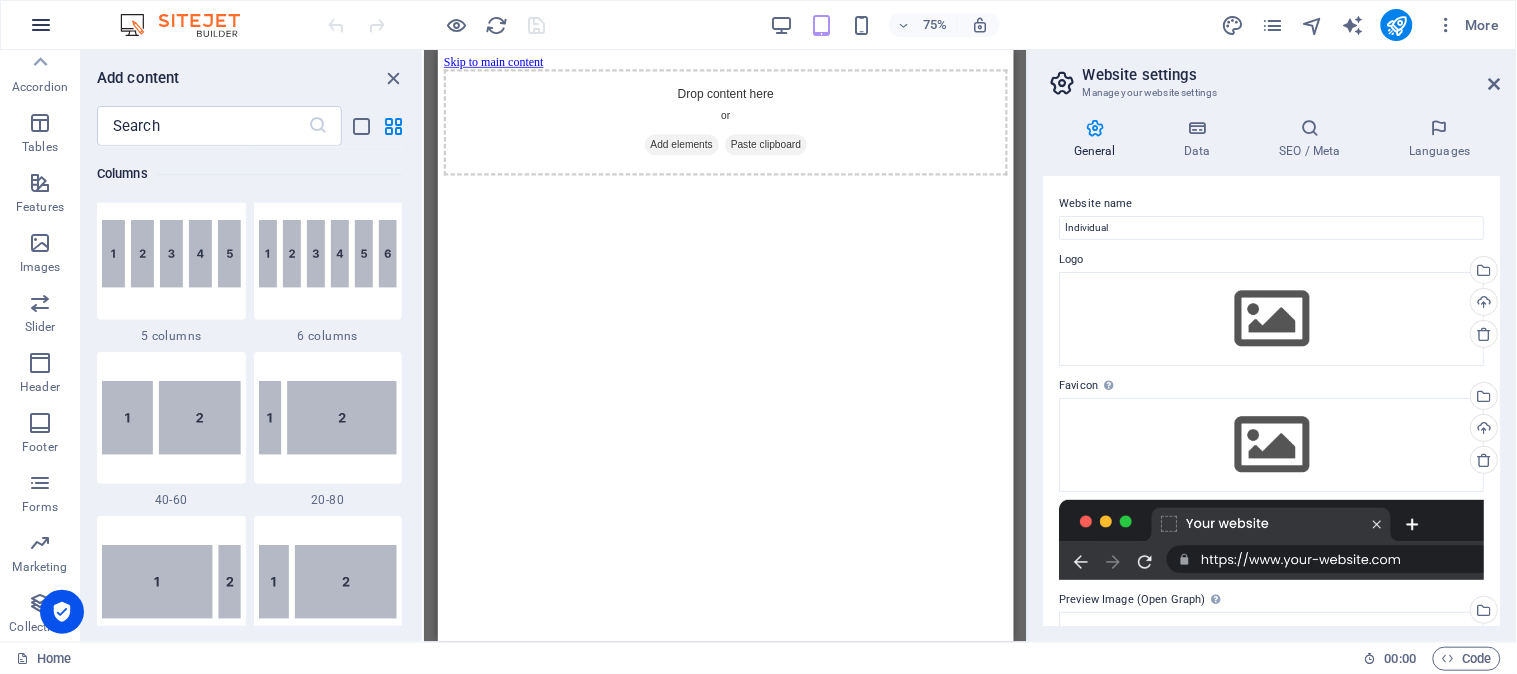 click at bounding box center (41, 25) 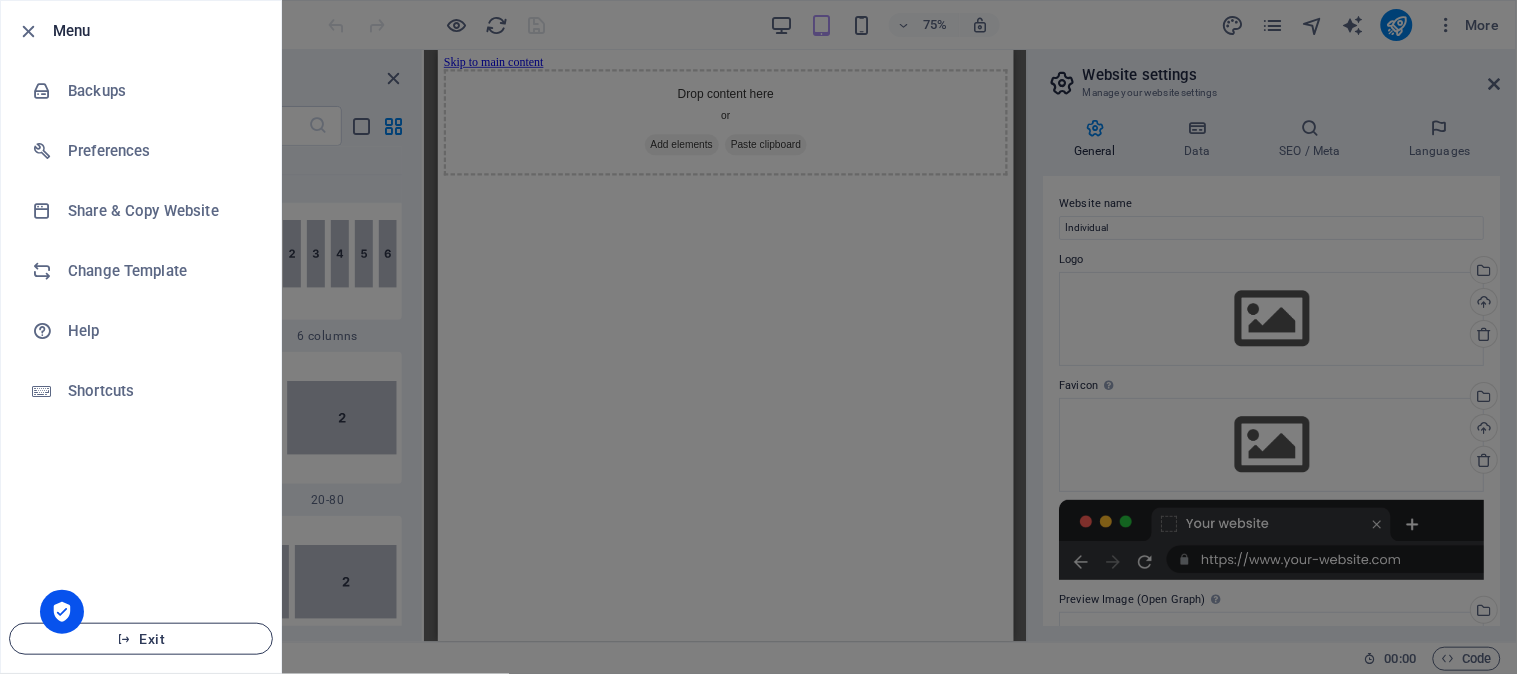 click on "Exit" at bounding box center (141, 639) 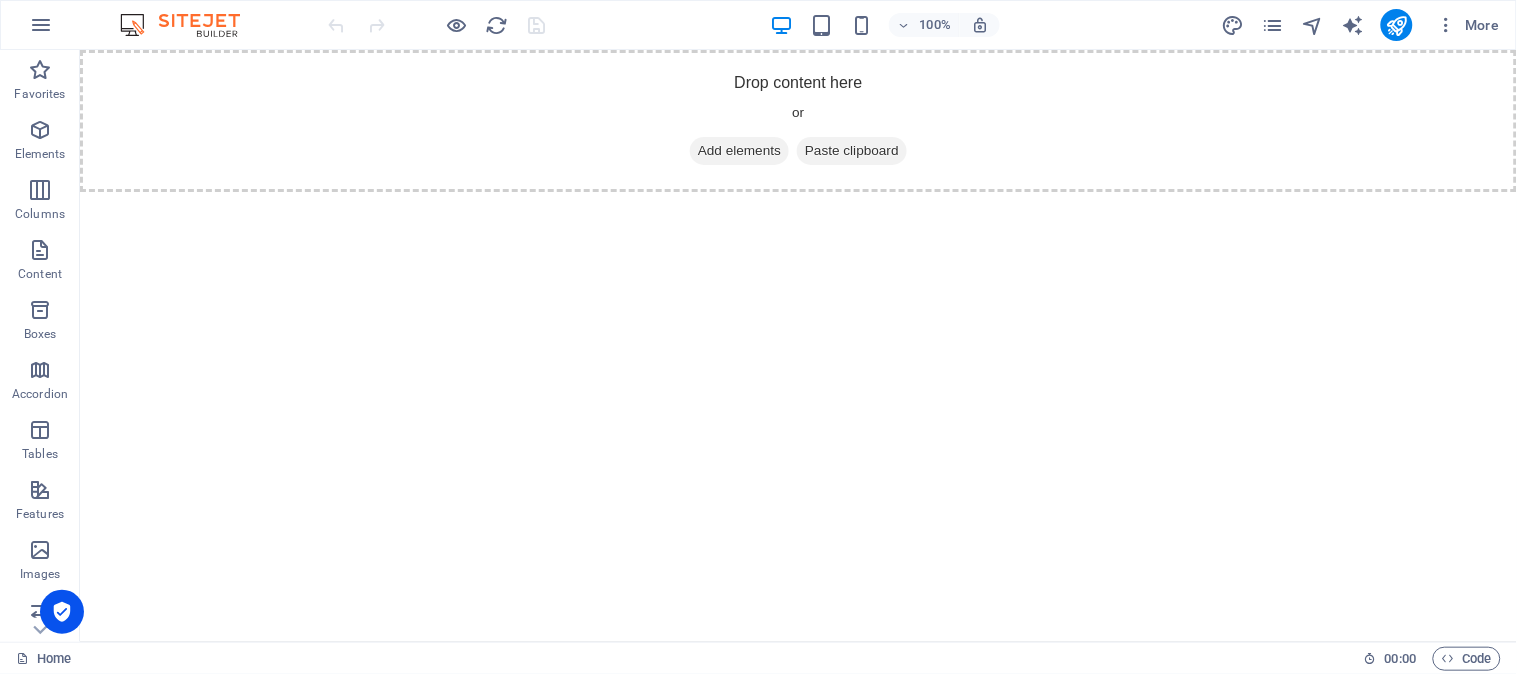 scroll, scrollTop: 0, scrollLeft: 0, axis: both 